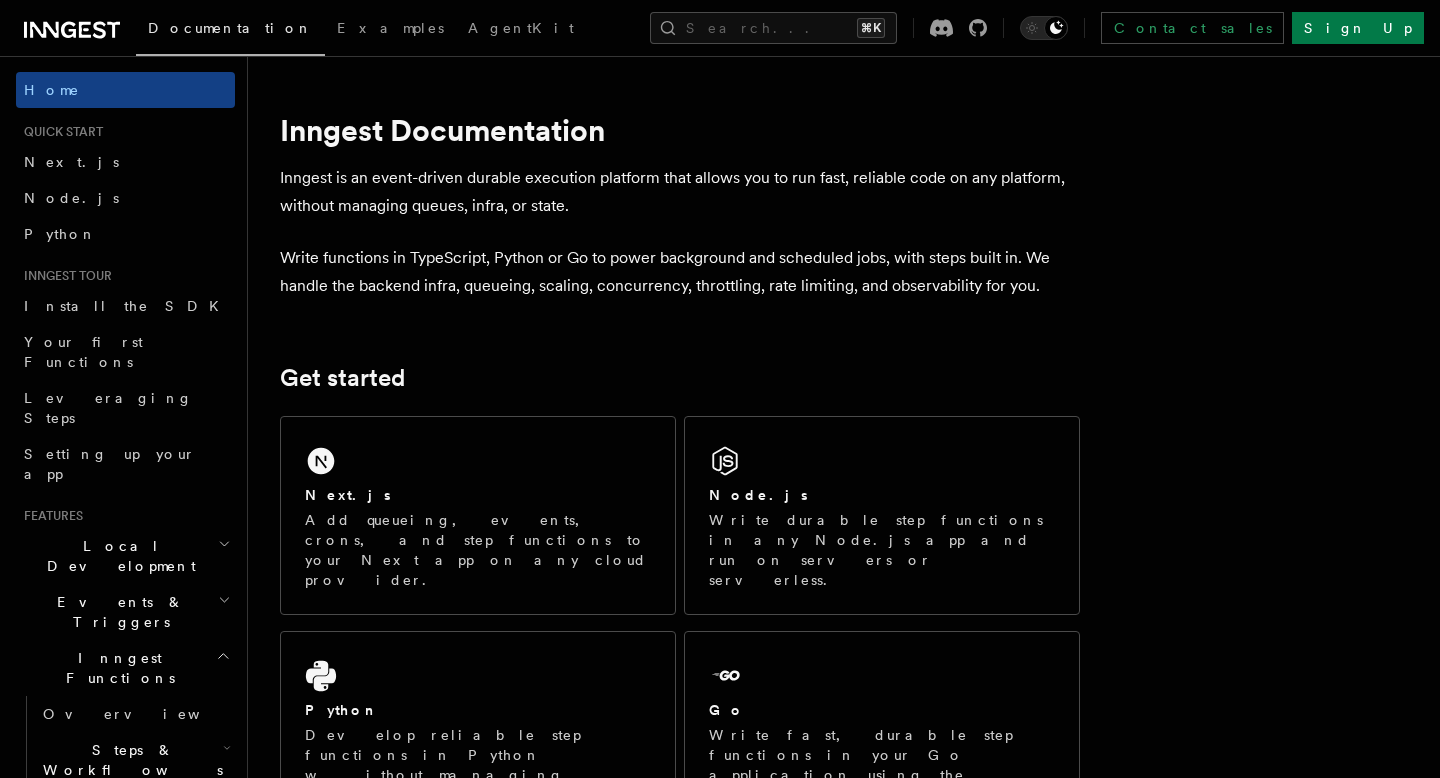 scroll, scrollTop: 0, scrollLeft: 0, axis: both 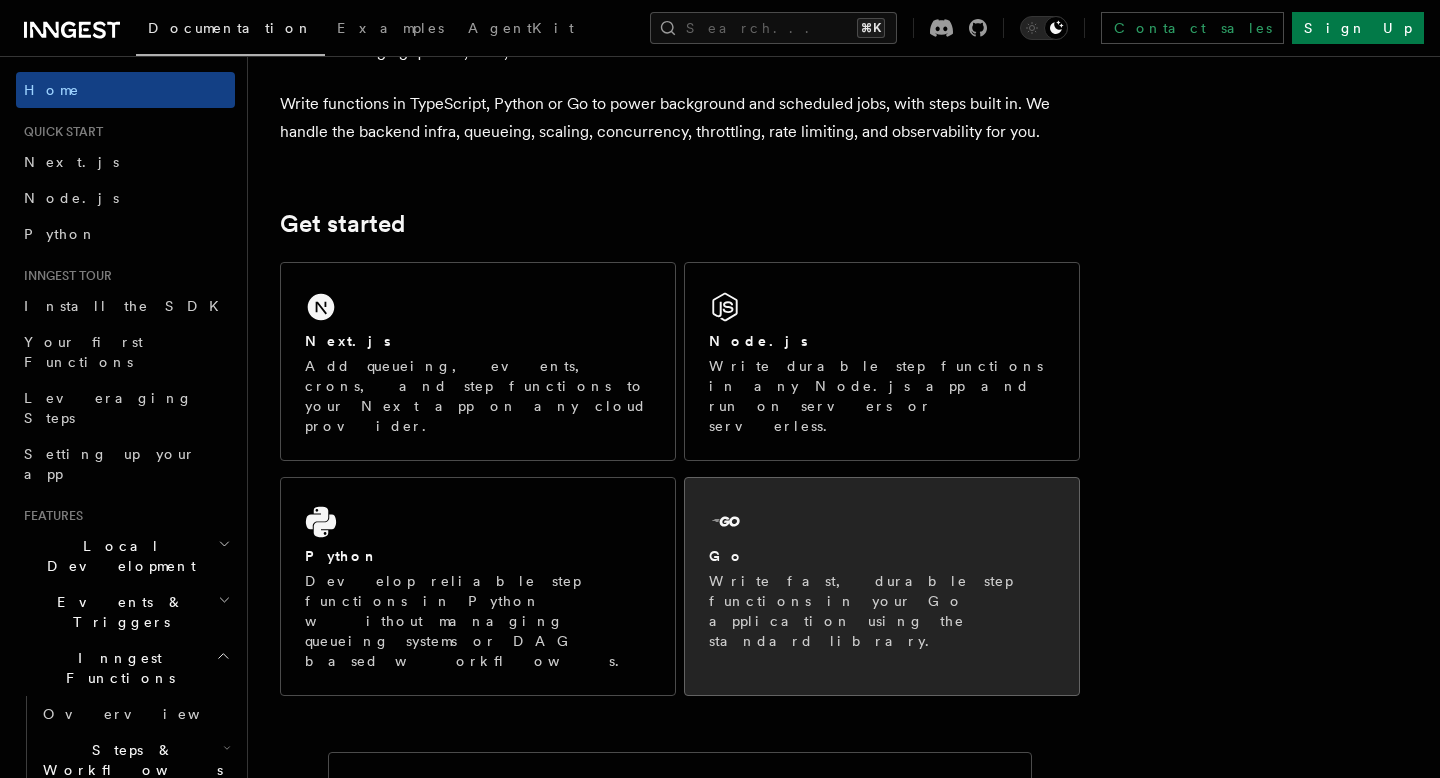click on "Write fast, durable step functions in your Go application using the standard library." at bounding box center (882, 611) 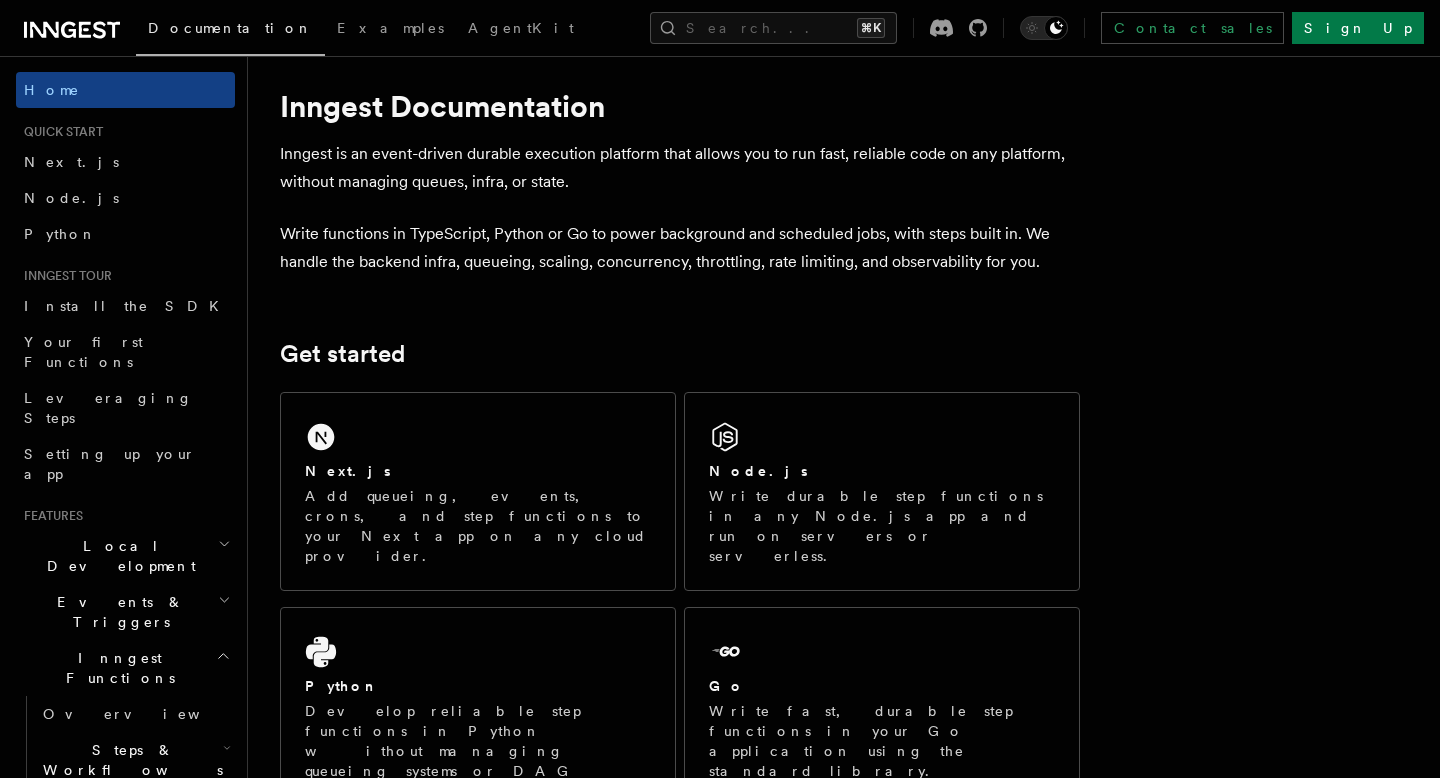 scroll, scrollTop: 9, scrollLeft: 0, axis: vertical 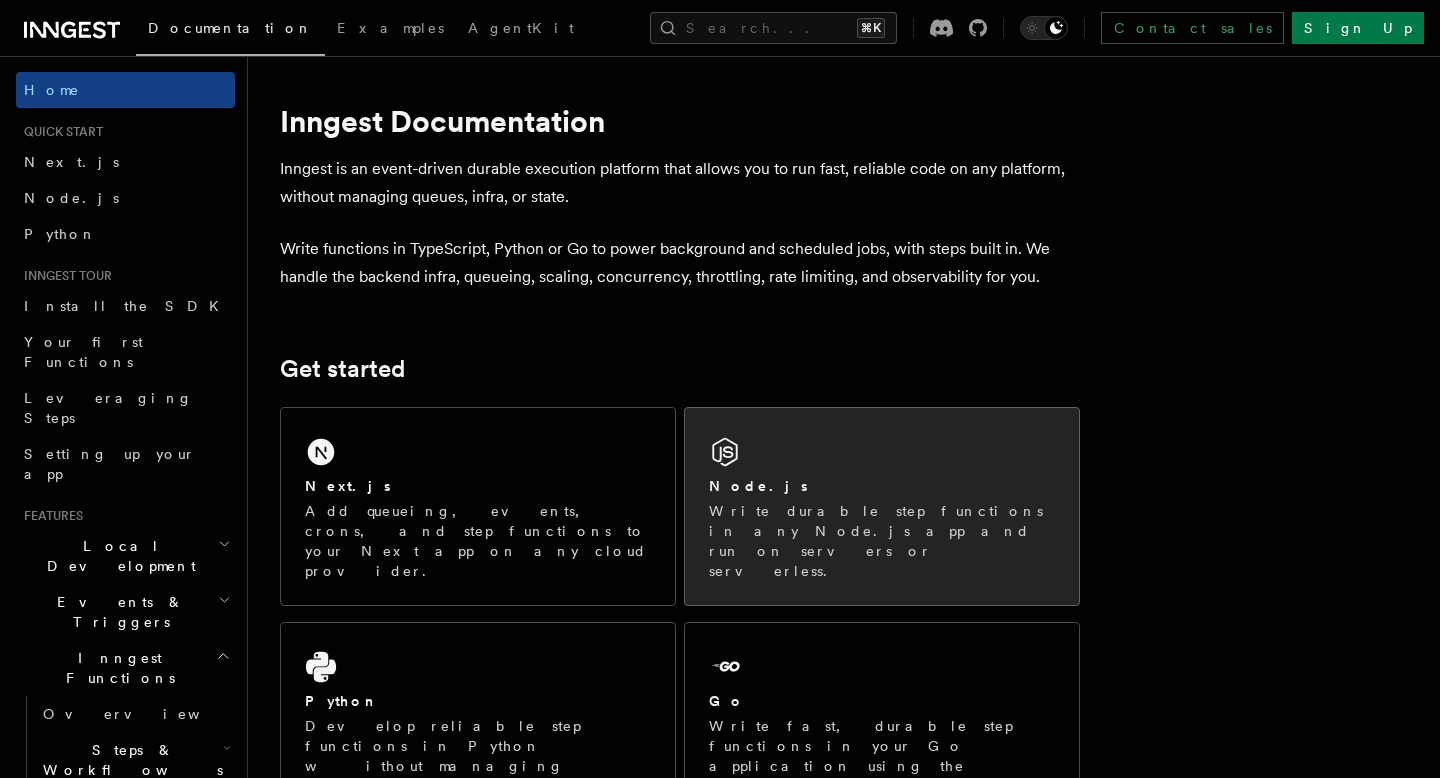 click on "Write durable step functions in any Node.js app and run on servers or serverless." at bounding box center [882, 541] 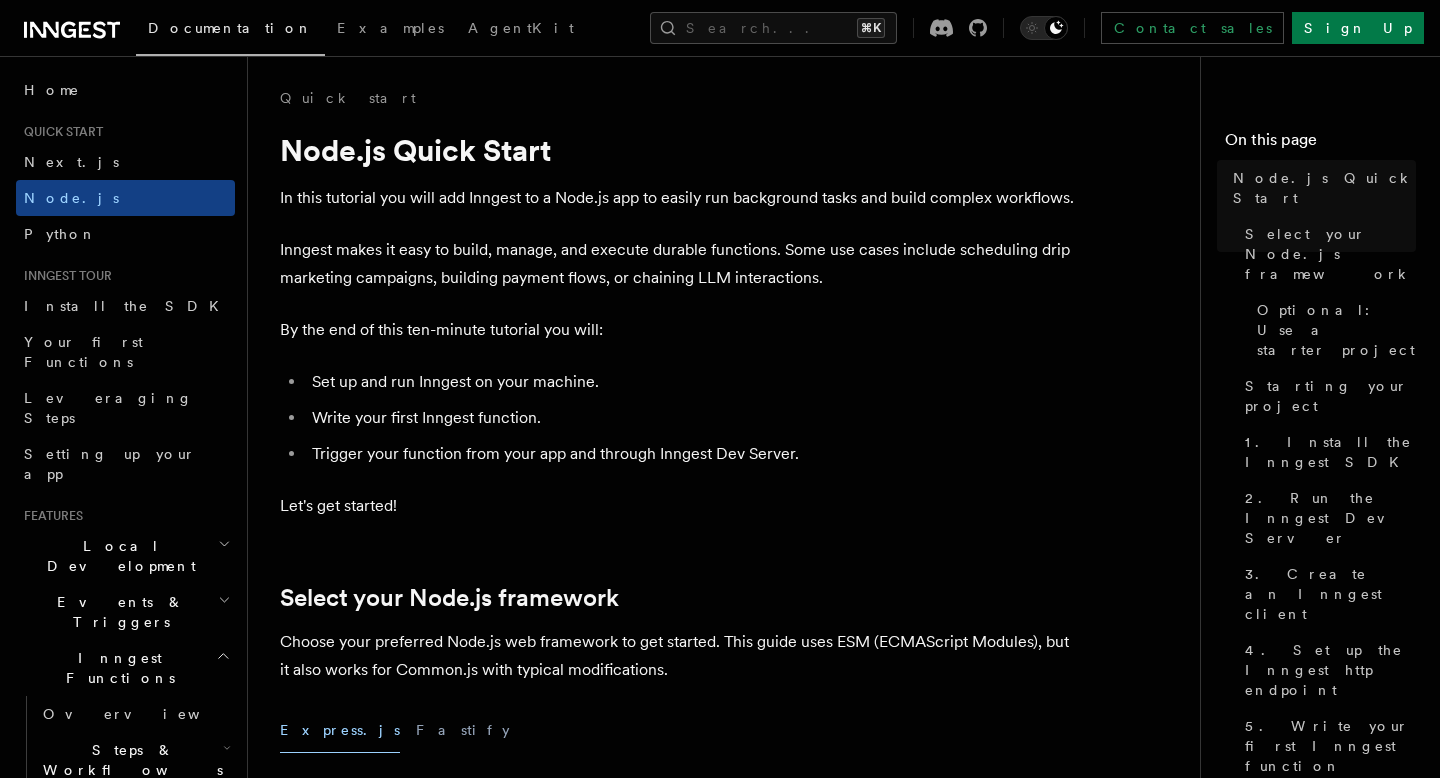 scroll, scrollTop: 0, scrollLeft: 0, axis: both 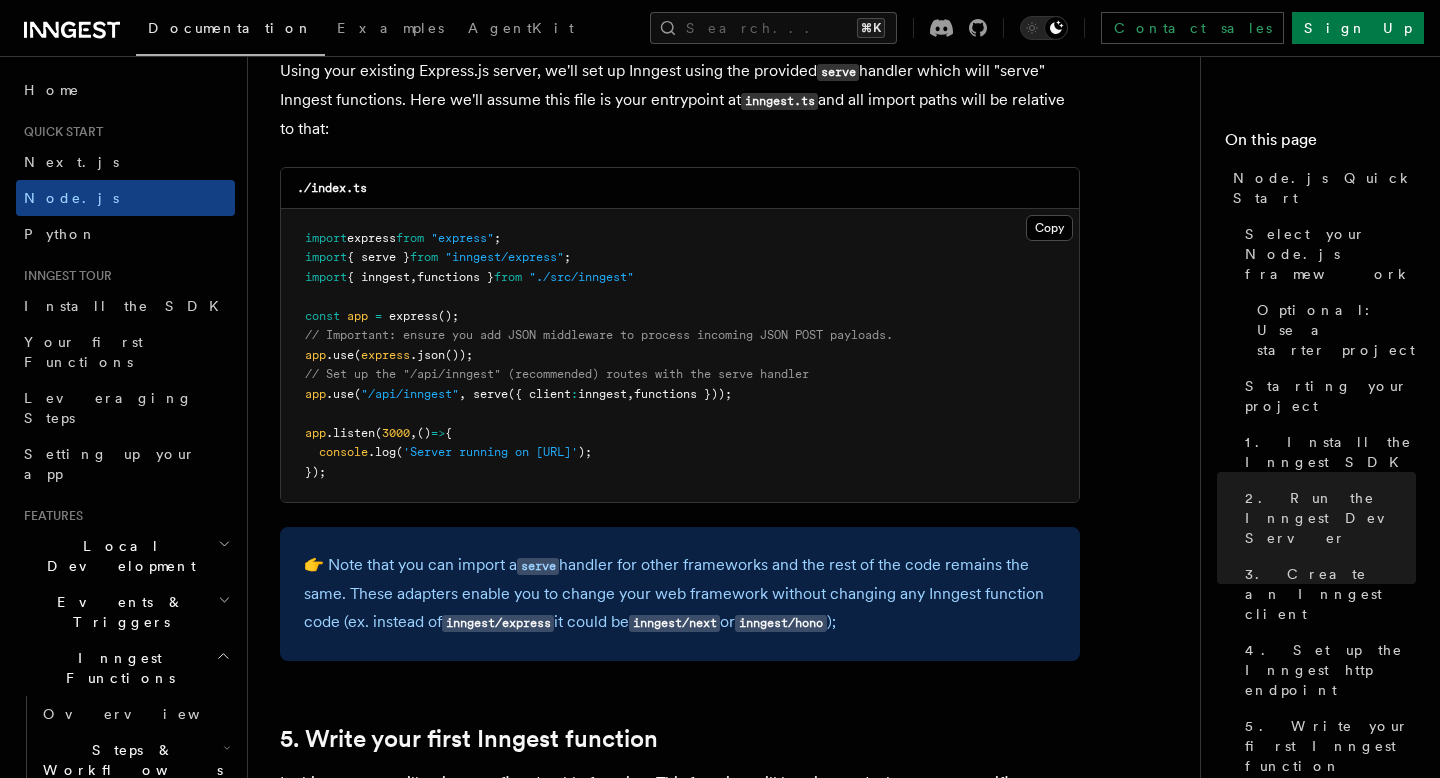 click on "👉 Note that you can import a  serve  handler for other frameworks and the rest of the code remains the same. These adapters enable you to change your web framework without changing any Inngest function code (ex. instead of  inngest/express  it could be  inngest/next  or  inngest/hono );" at bounding box center [680, 594] 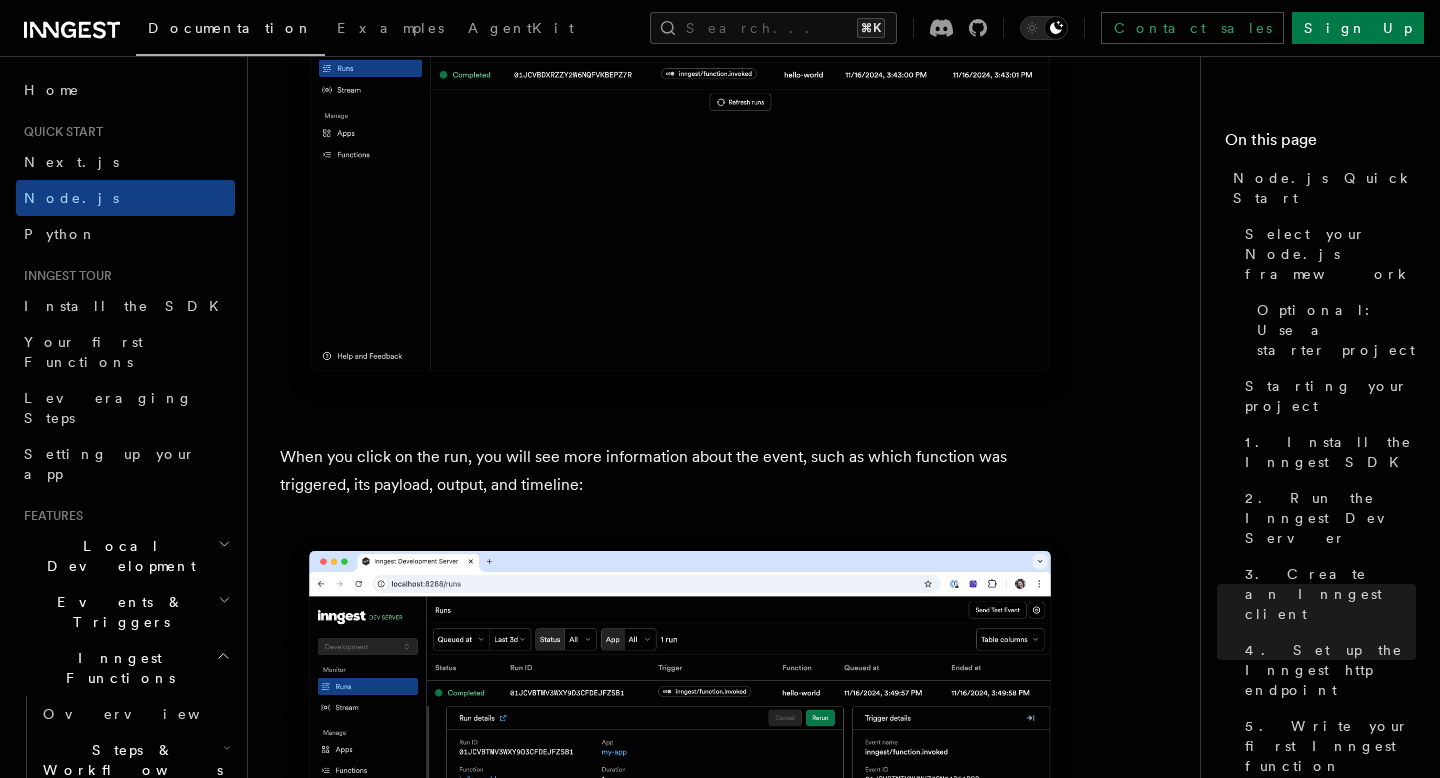 scroll, scrollTop: 7159, scrollLeft: 0, axis: vertical 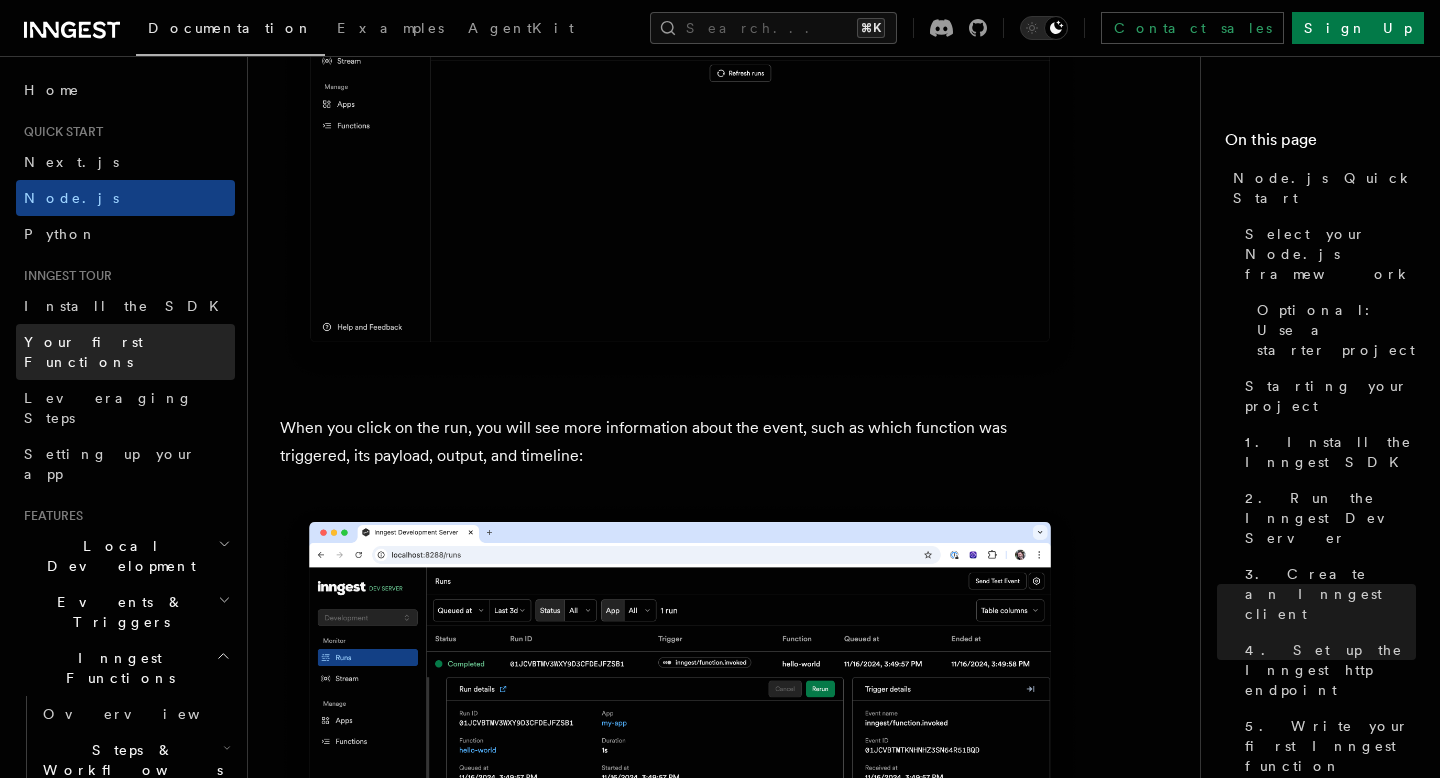 click on "Your first Functions" at bounding box center [83, 352] 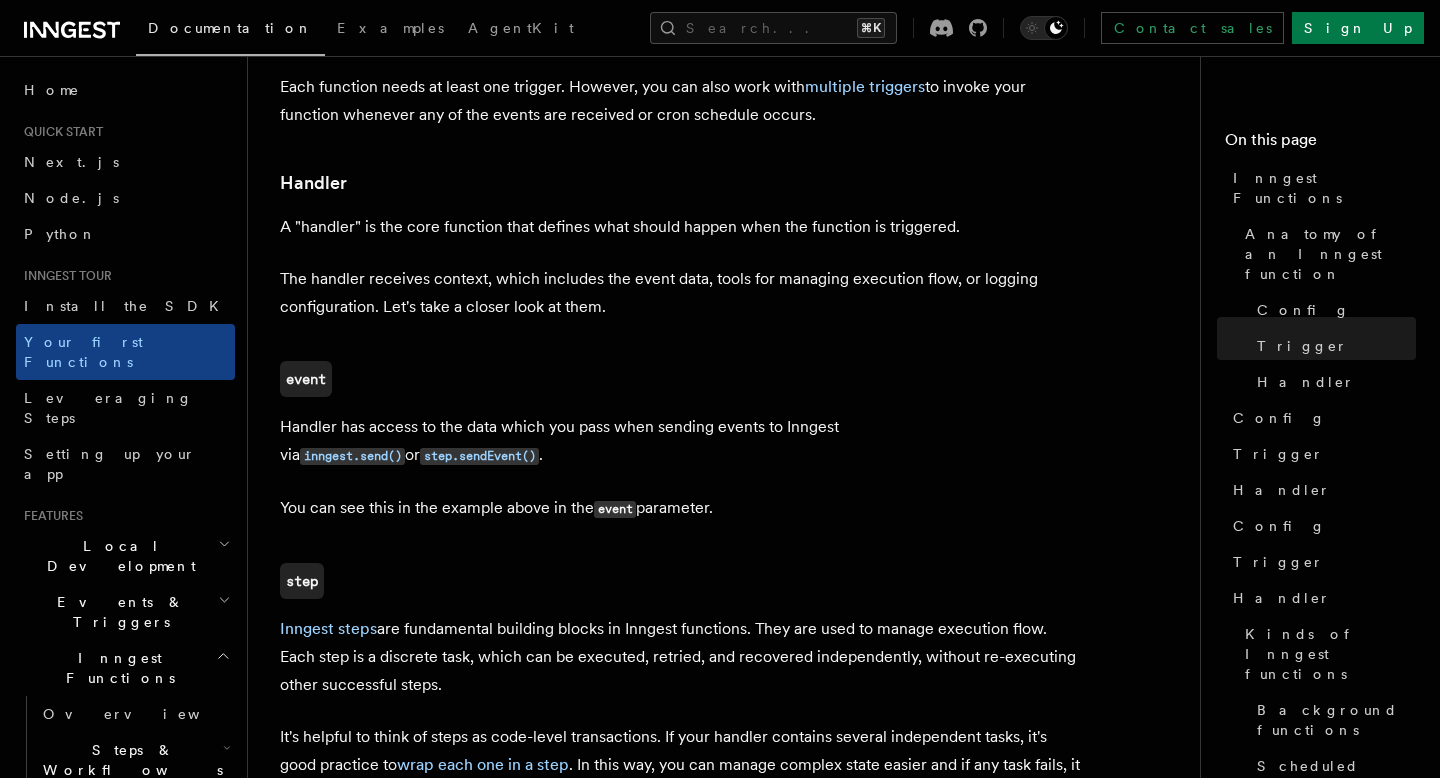 scroll, scrollTop: 2233, scrollLeft: 0, axis: vertical 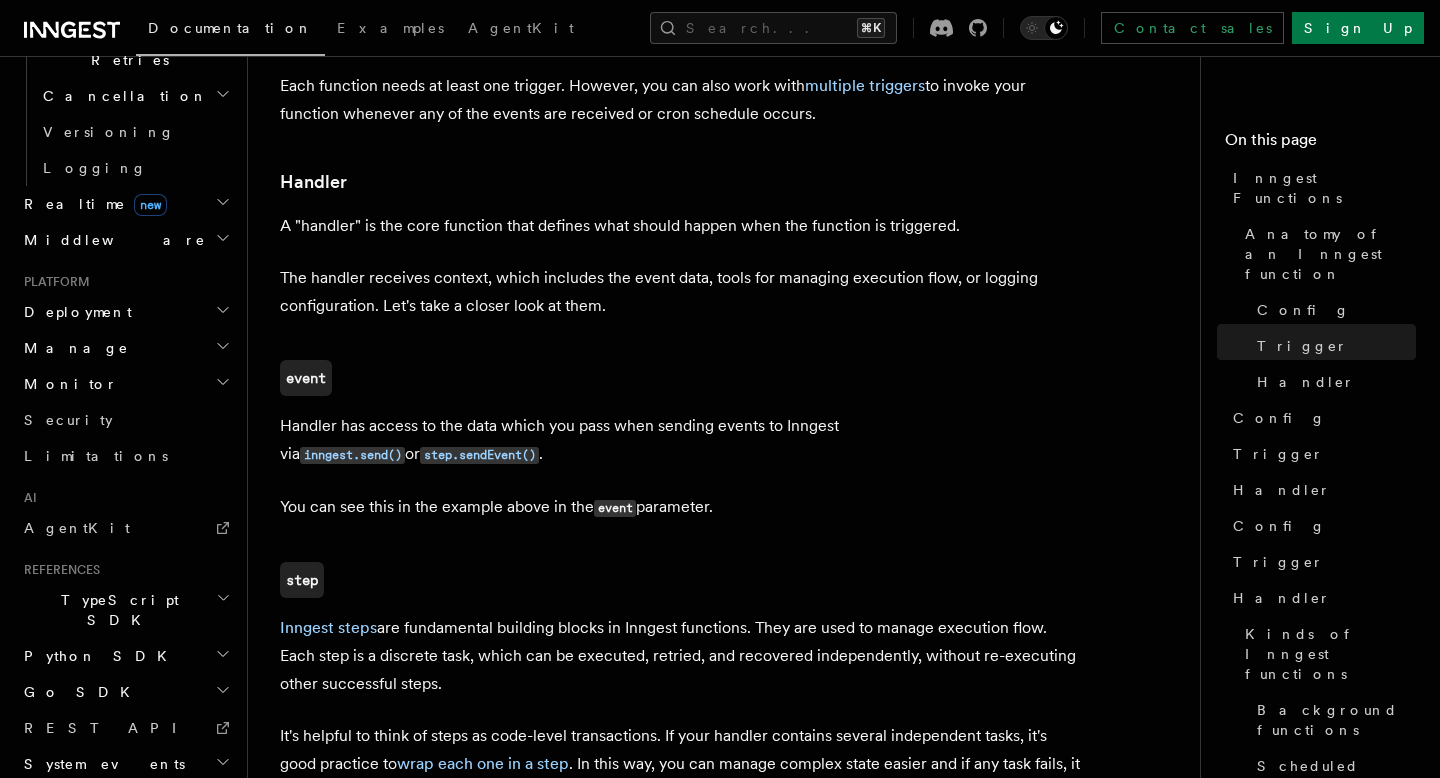 click 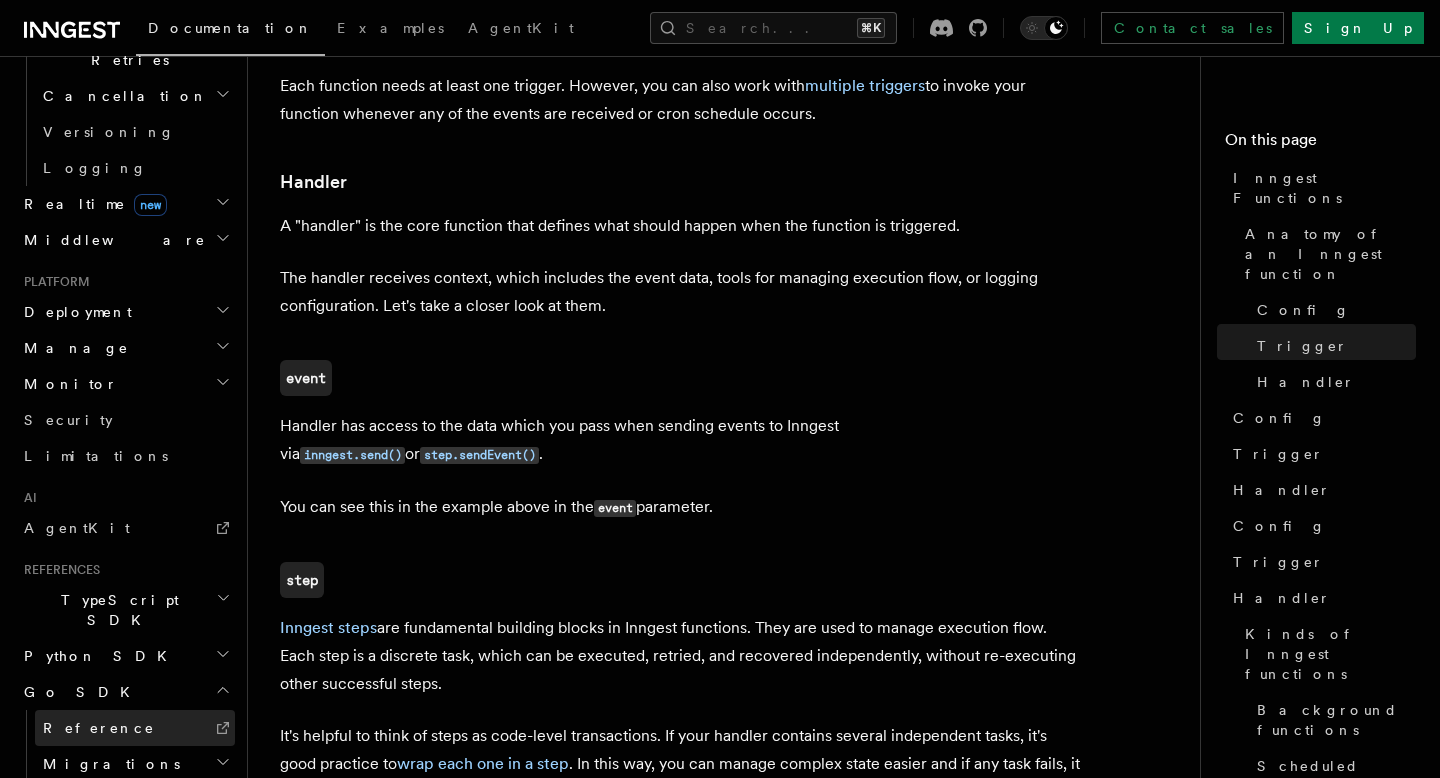 click on "Reference" at bounding box center (99, 728) 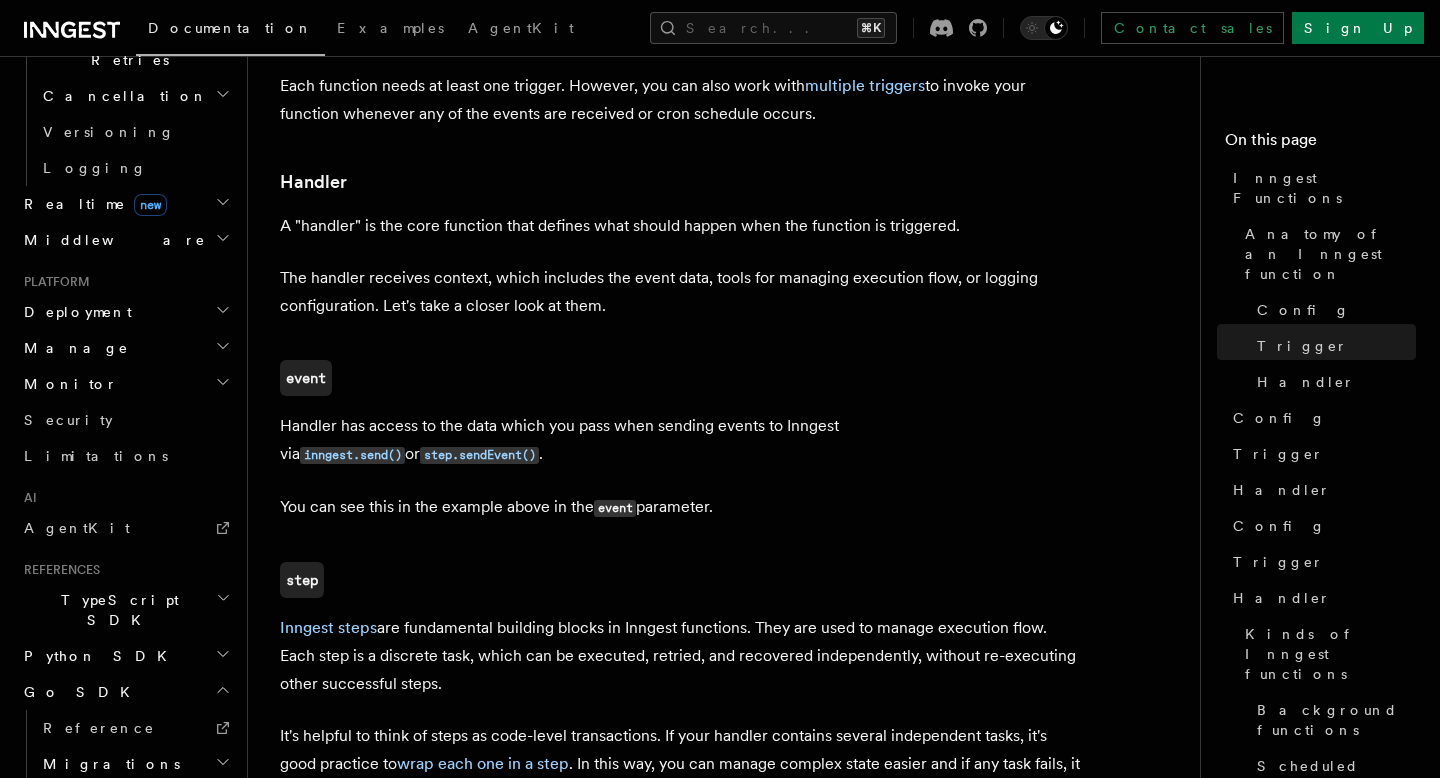 click on "Migrations" at bounding box center [135, 764] 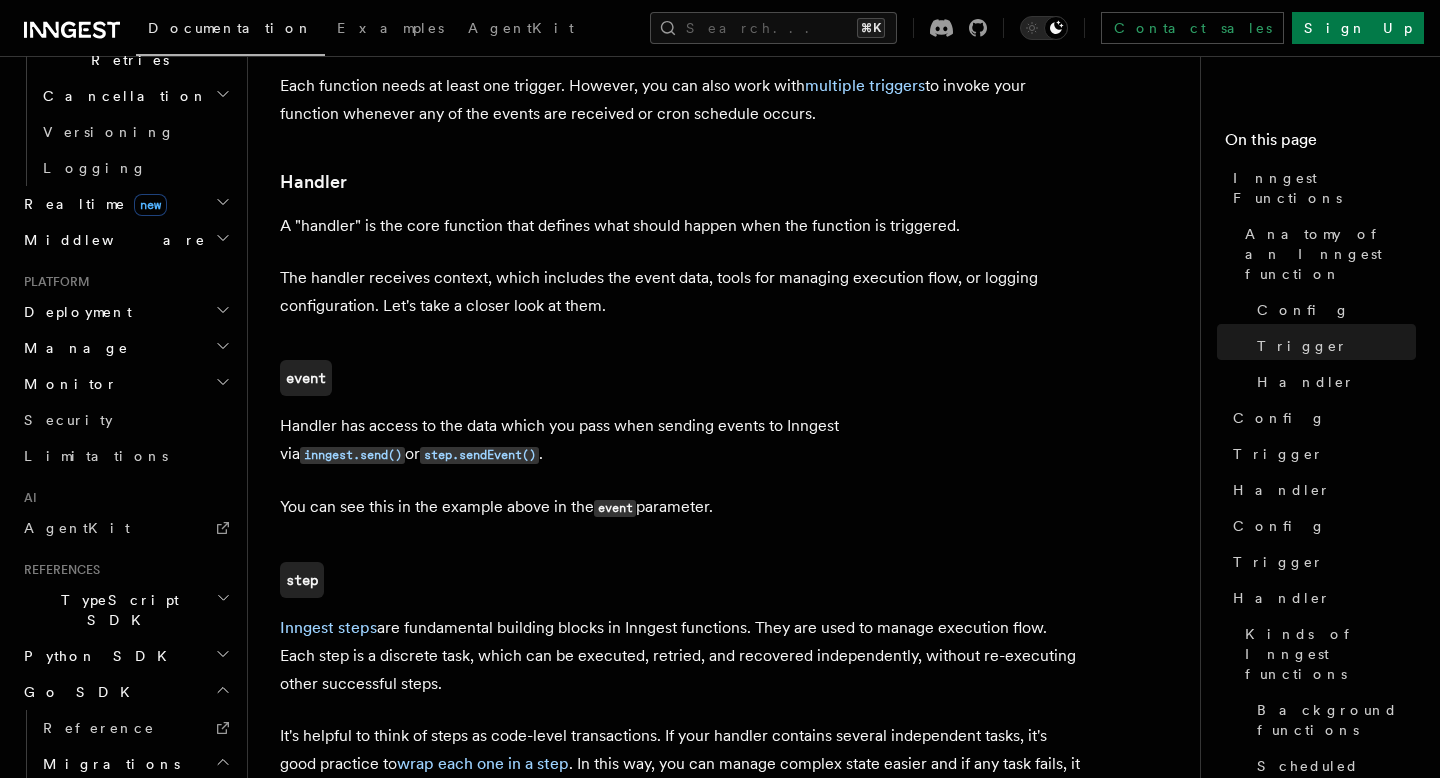 click on "Migrations" at bounding box center (135, 764) 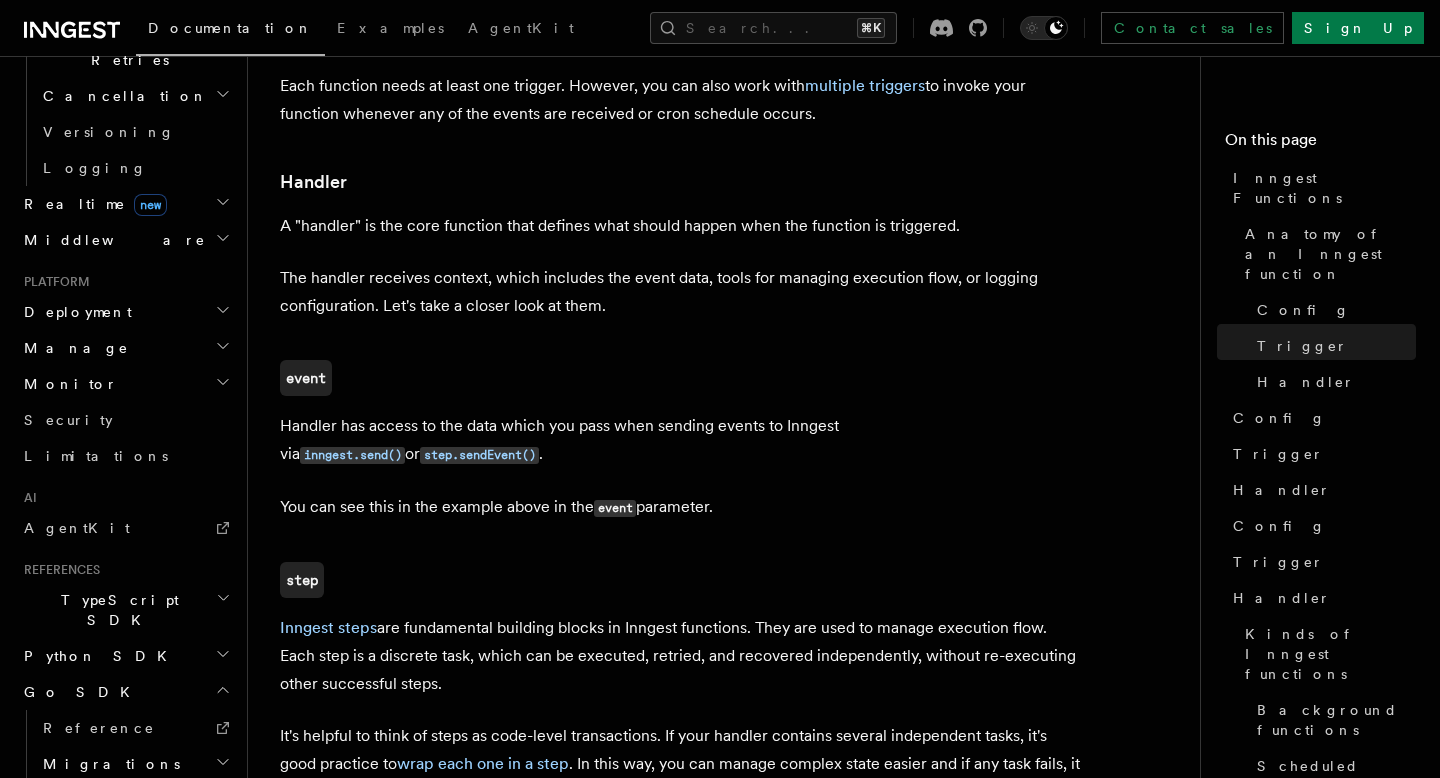 click 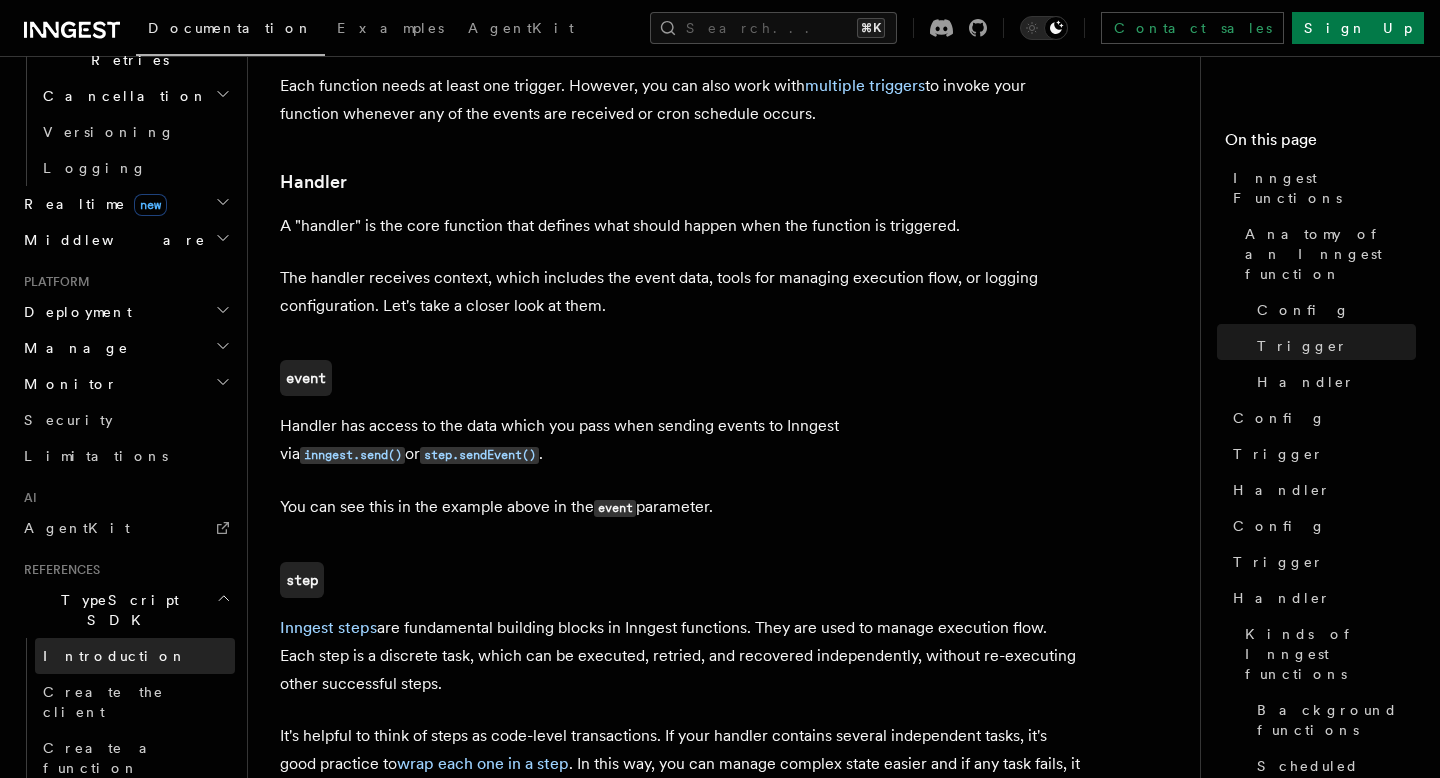 click on "Introduction" at bounding box center (115, 656) 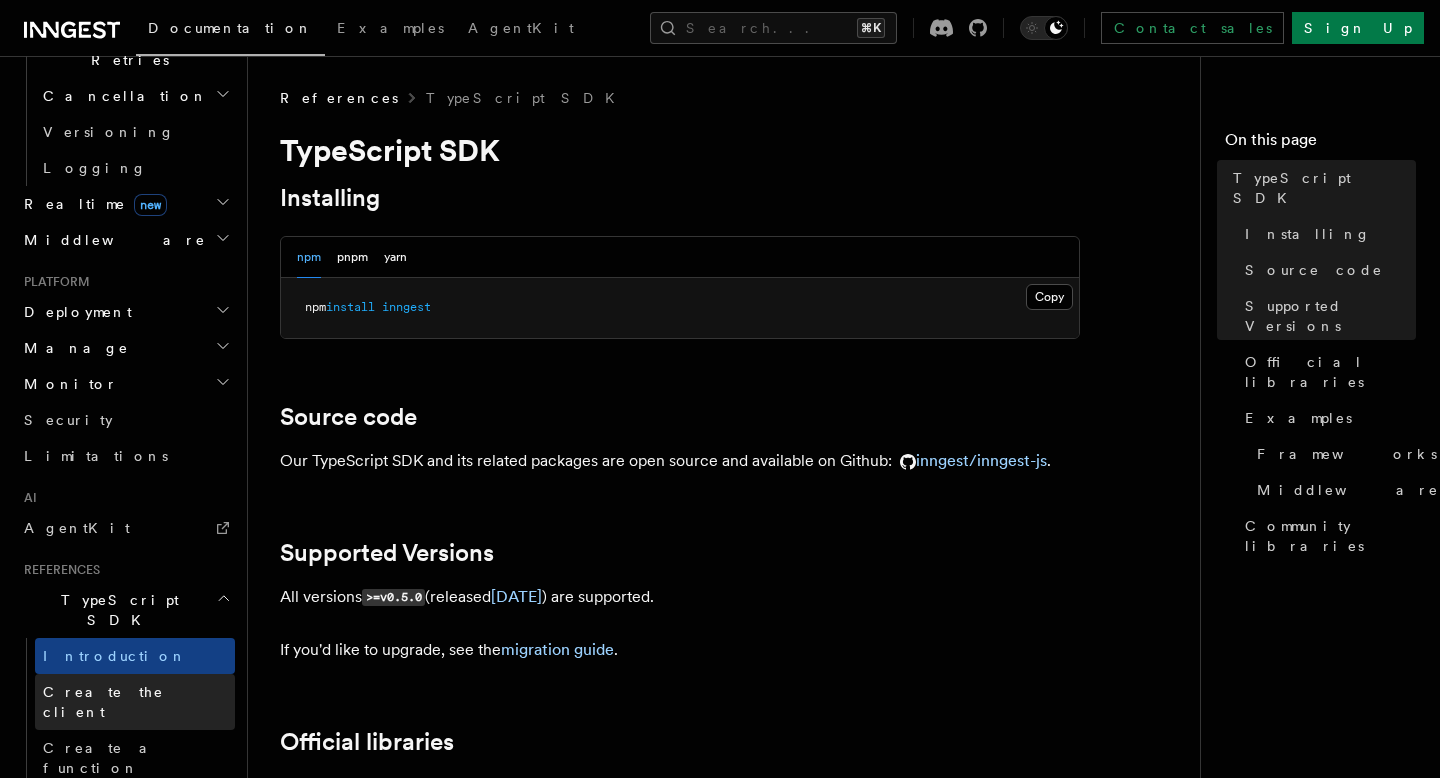 click on "Create the client" at bounding box center [103, 702] 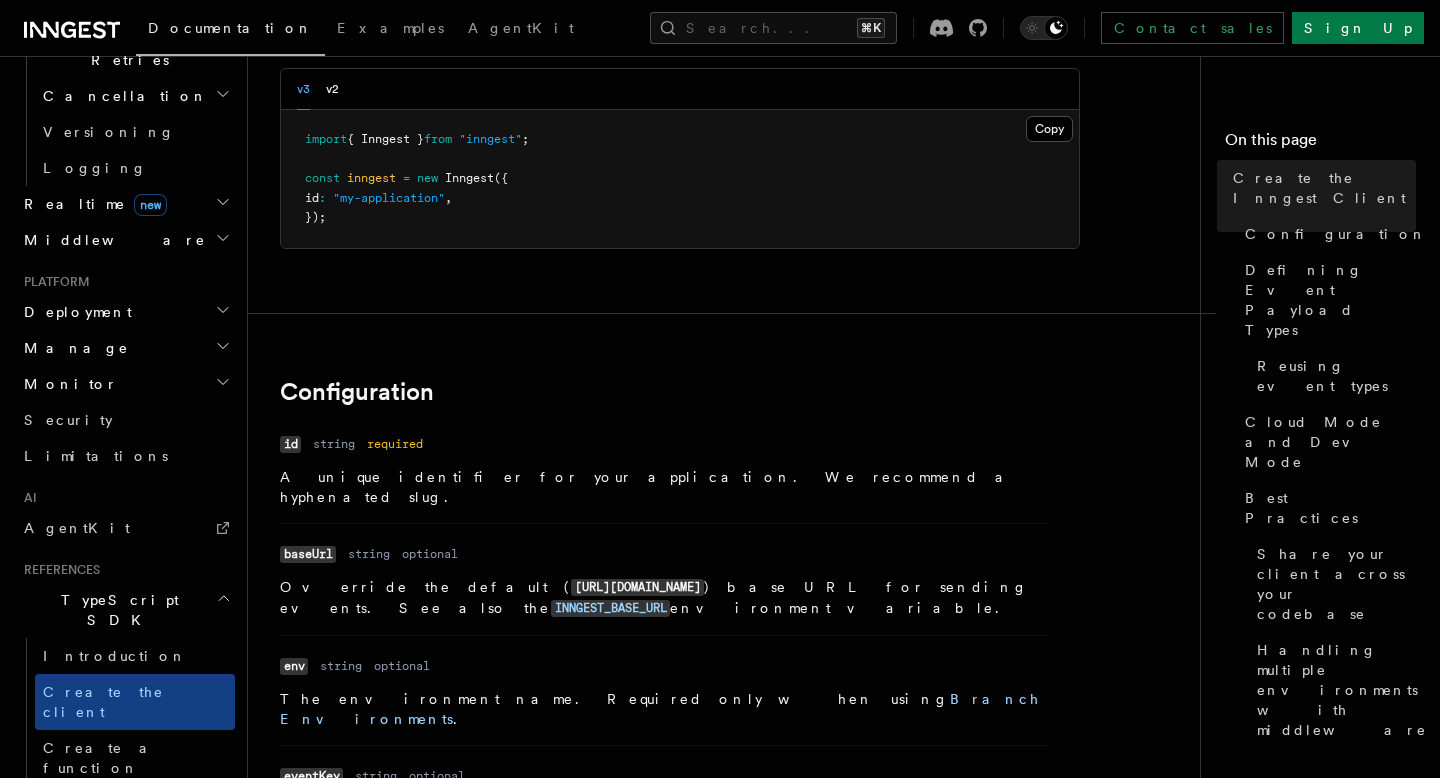 scroll, scrollTop: 175, scrollLeft: 0, axis: vertical 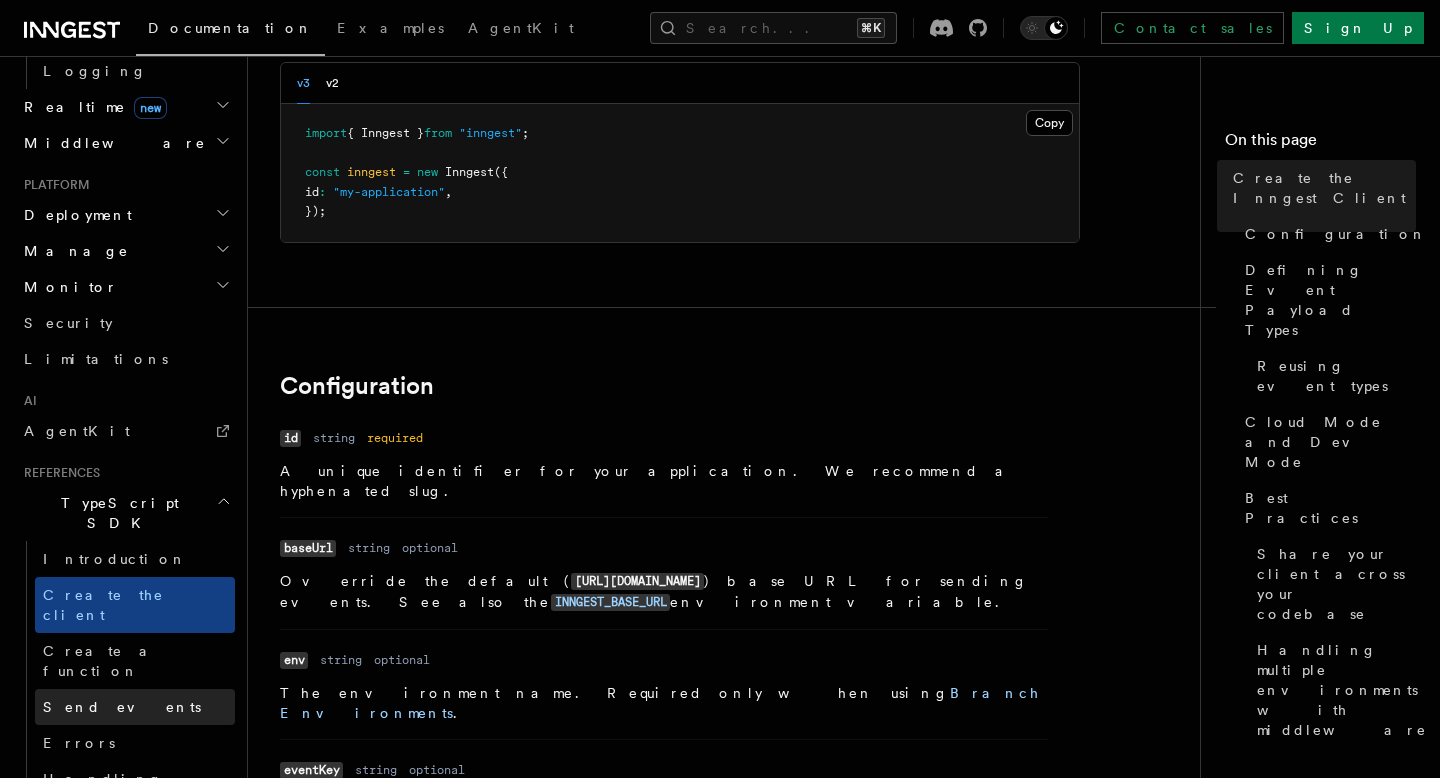 click on "Send events" at bounding box center [122, 707] 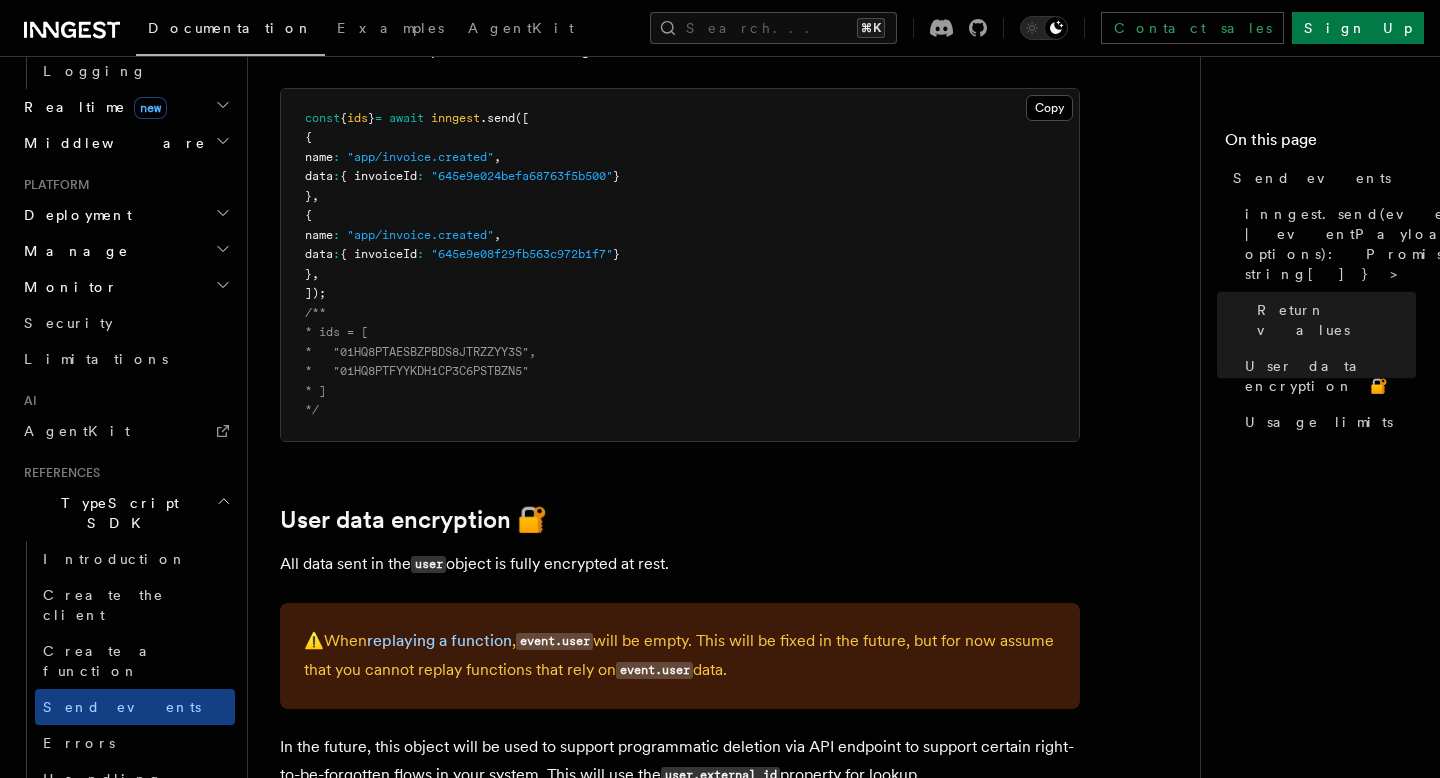 scroll, scrollTop: 2629, scrollLeft: 0, axis: vertical 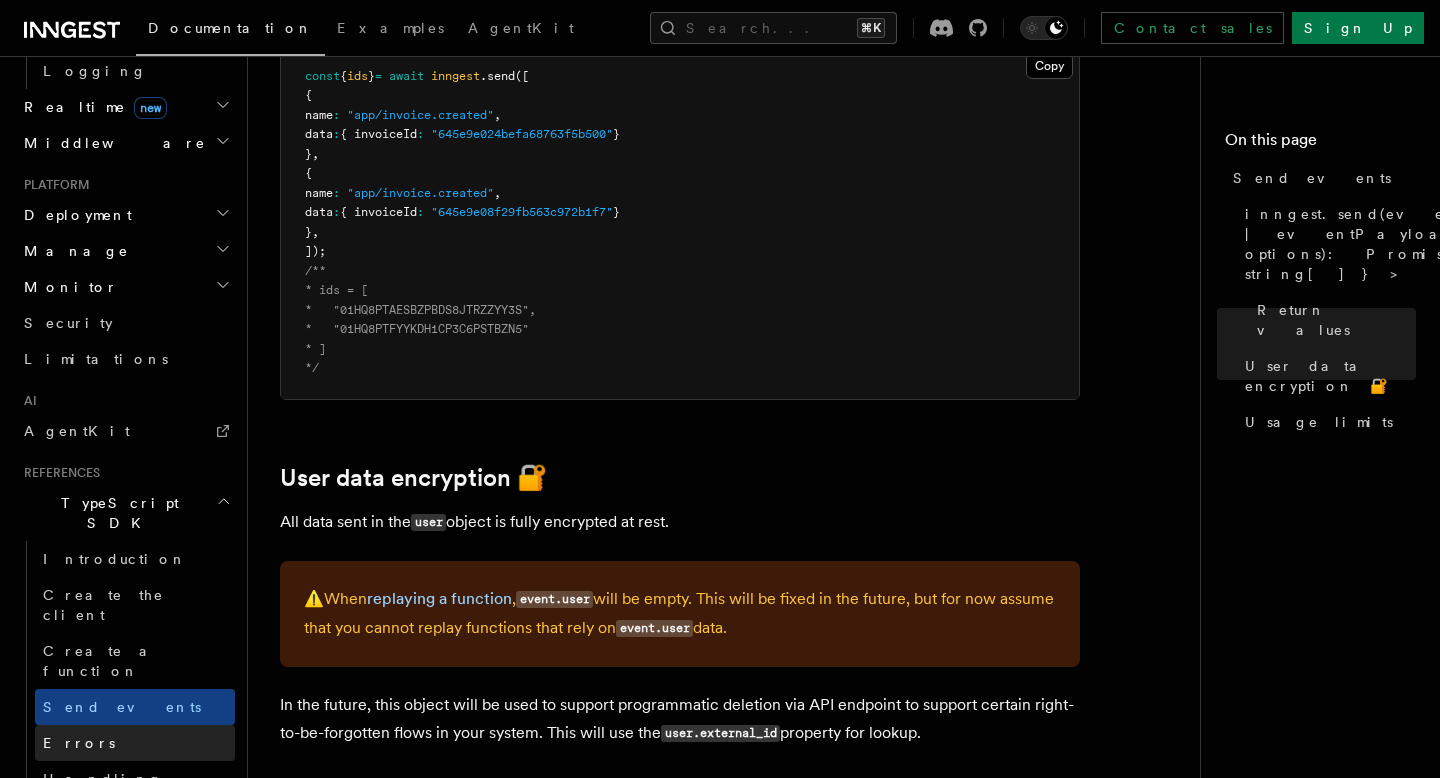 click on "Errors" at bounding box center [135, 743] 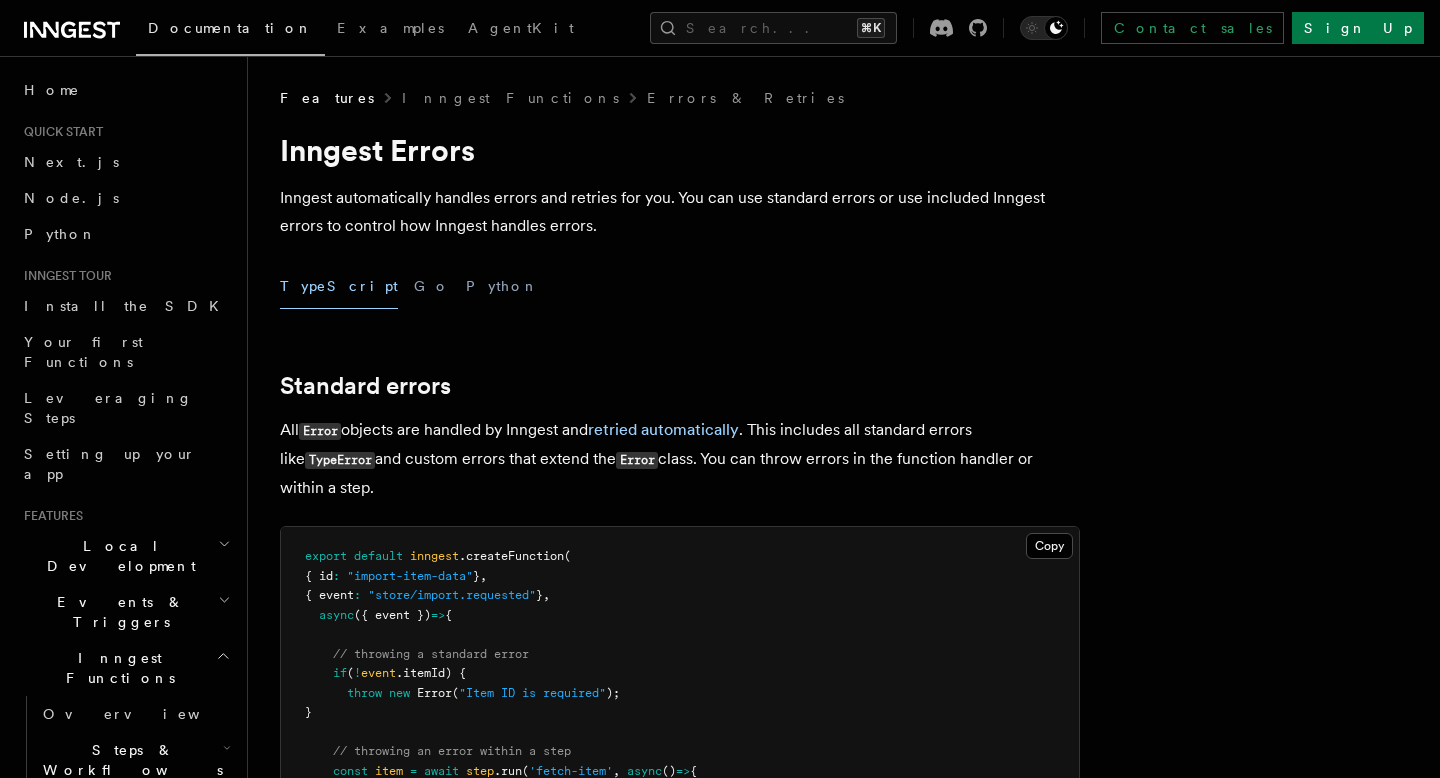 scroll, scrollTop: 0, scrollLeft: 0, axis: both 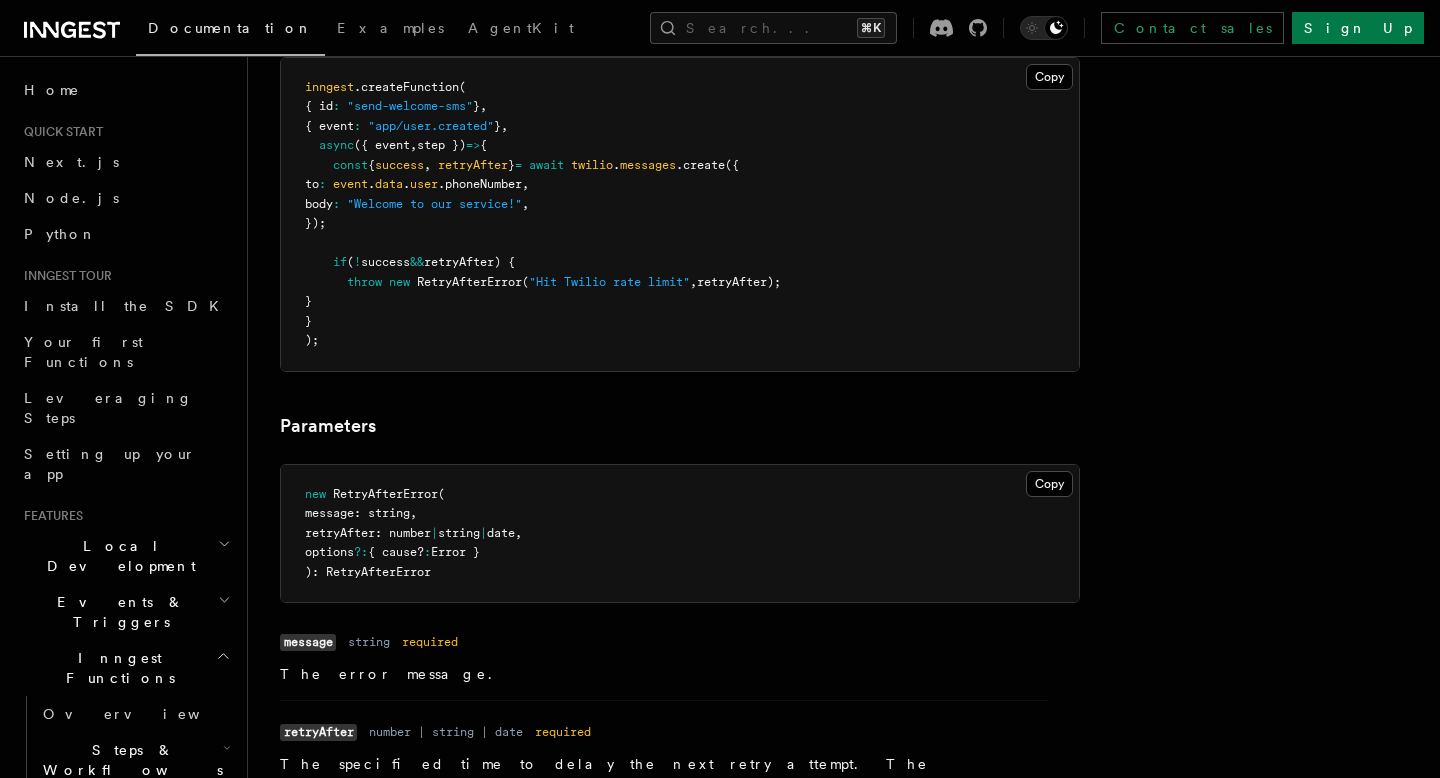 click on "new   RetryAfterError (
message: string ,
retryAfter: number  |  string  |  date ,
options ?:  { cause? :  Error }
): RetryAfterError" at bounding box center (680, 534) 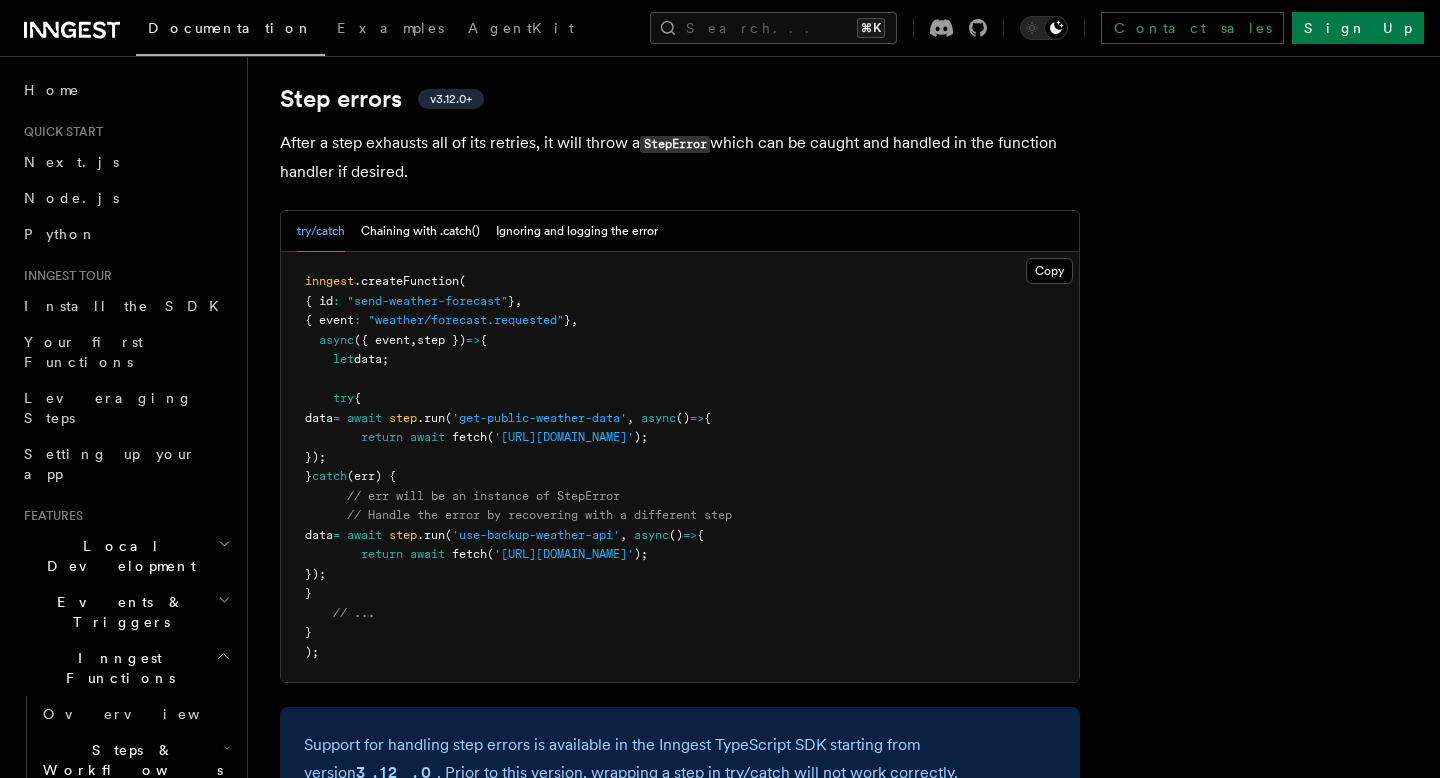 scroll, scrollTop: 3186, scrollLeft: 0, axis: vertical 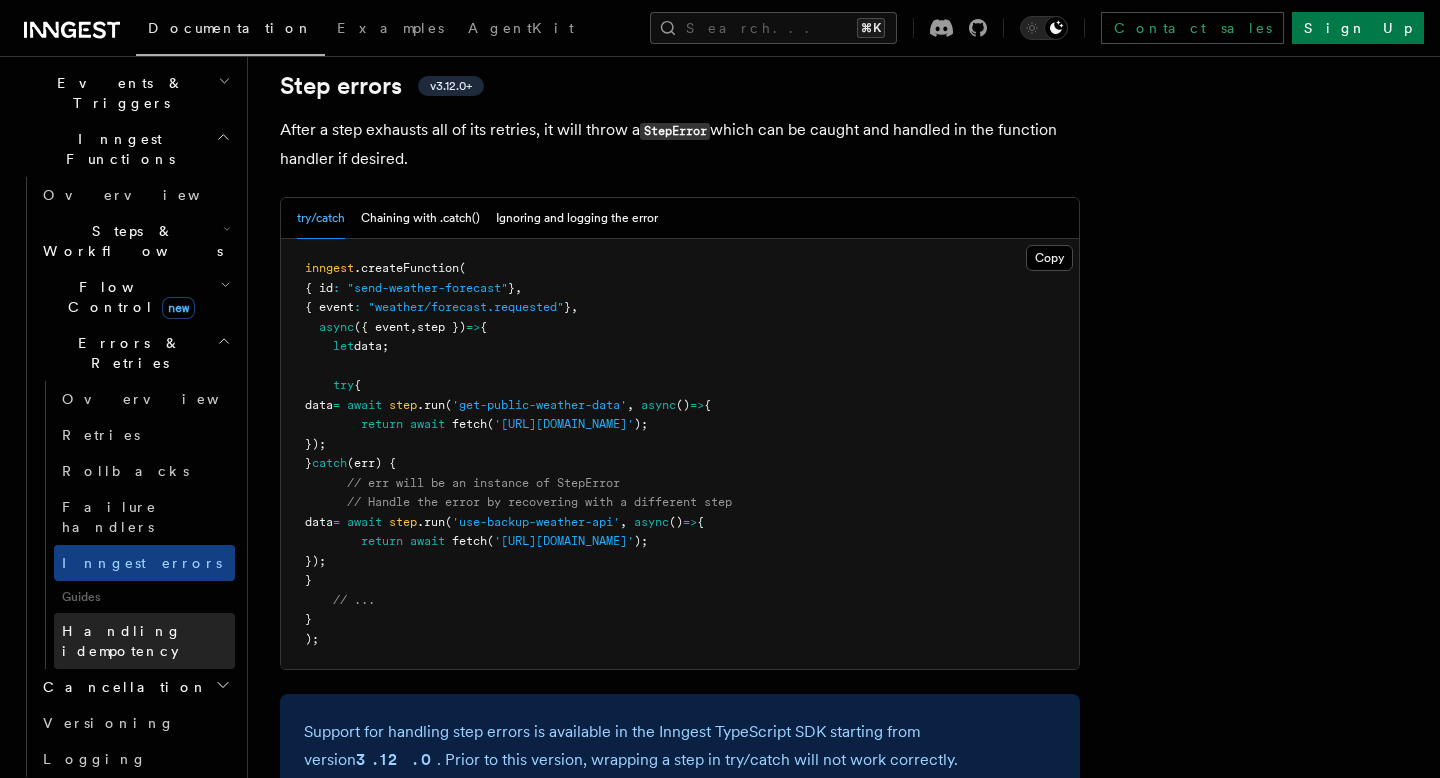 click on "Handling idempotency" at bounding box center (122, 641) 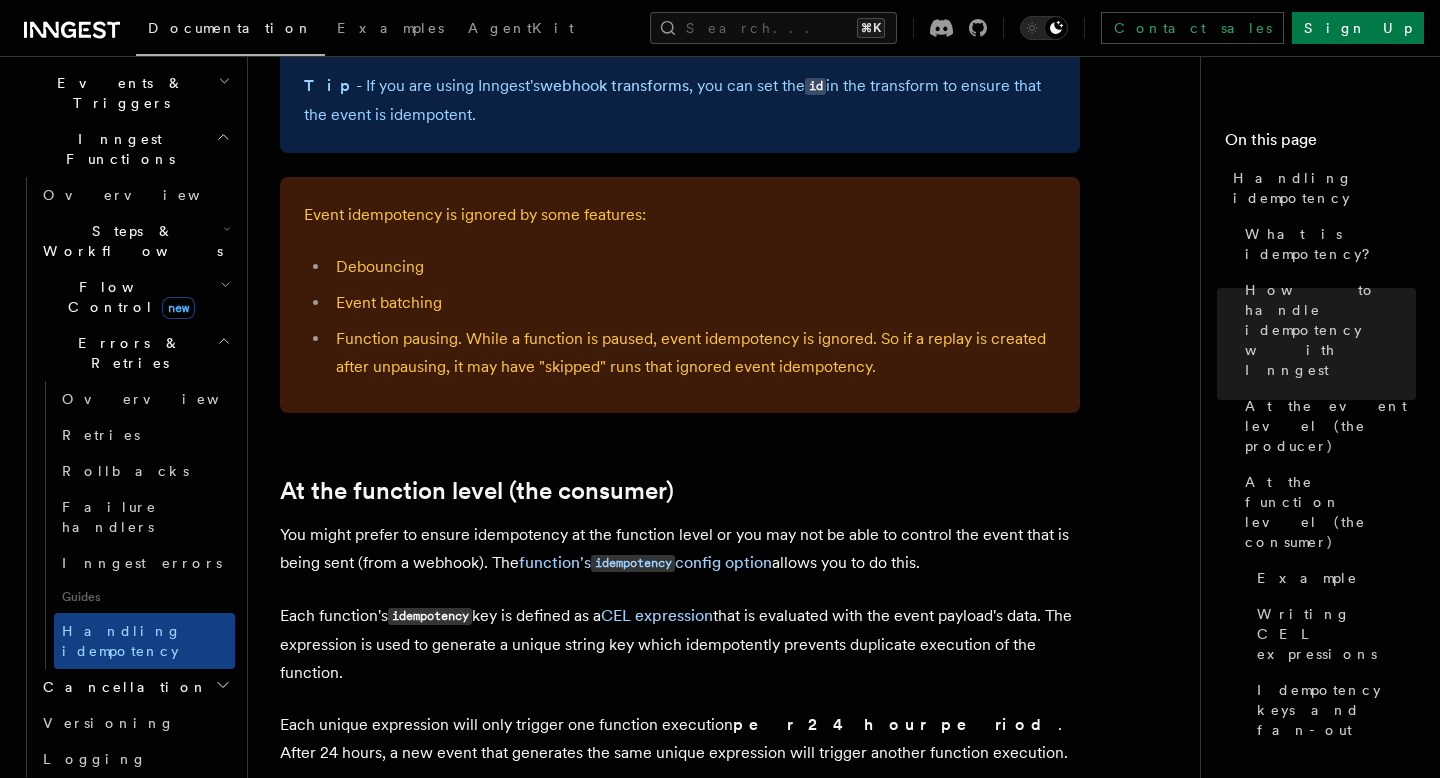 scroll, scrollTop: 1953, scrollLeft: 0, axis: vertical 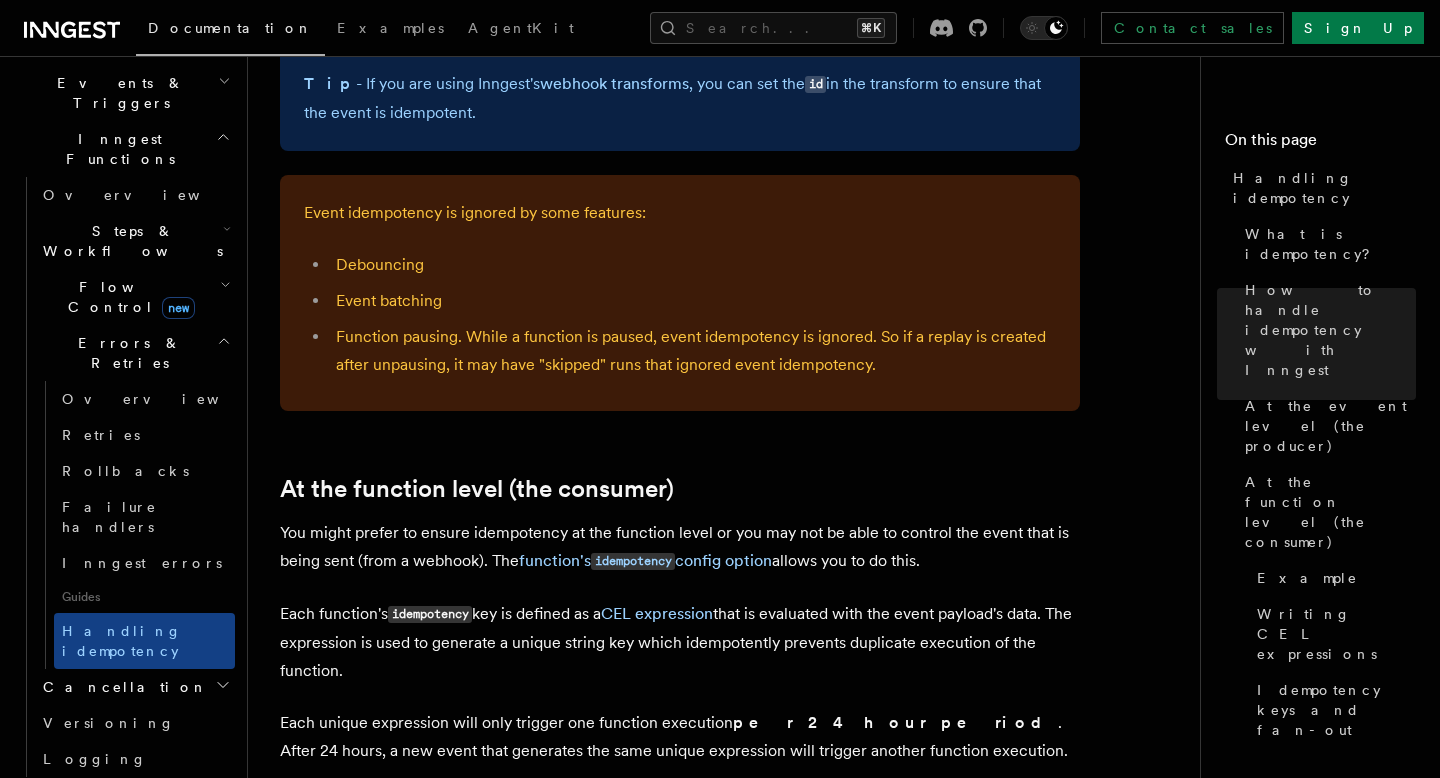 click on "You might prefer to ensure idempotency at the function level or you may not be able to control the event that is being sent (from a webhook). The  function's  idempotency  config option  allows you to do this." at bounding box center [680, 547] 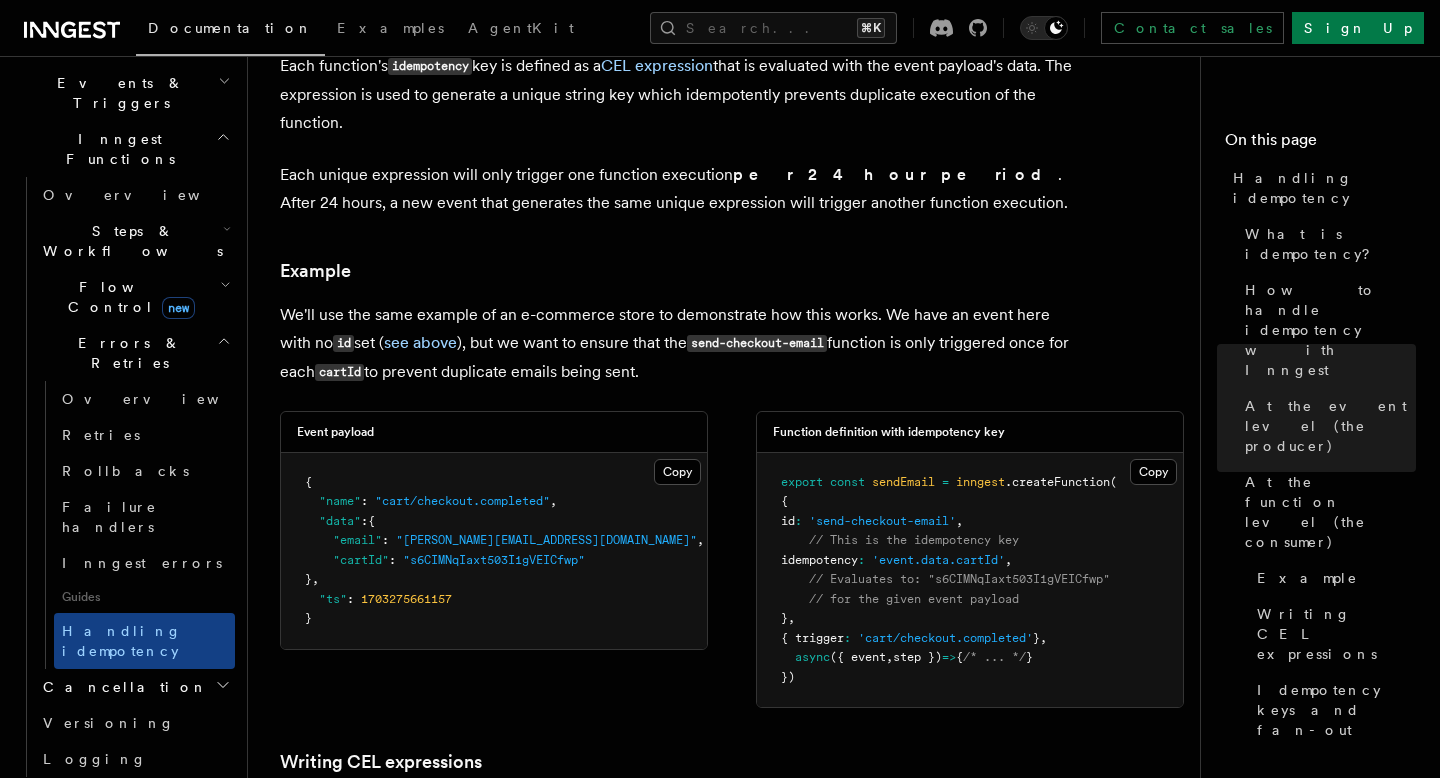 scroll, scrollTop: 2526, scrollLeft: 0, axis: vertical 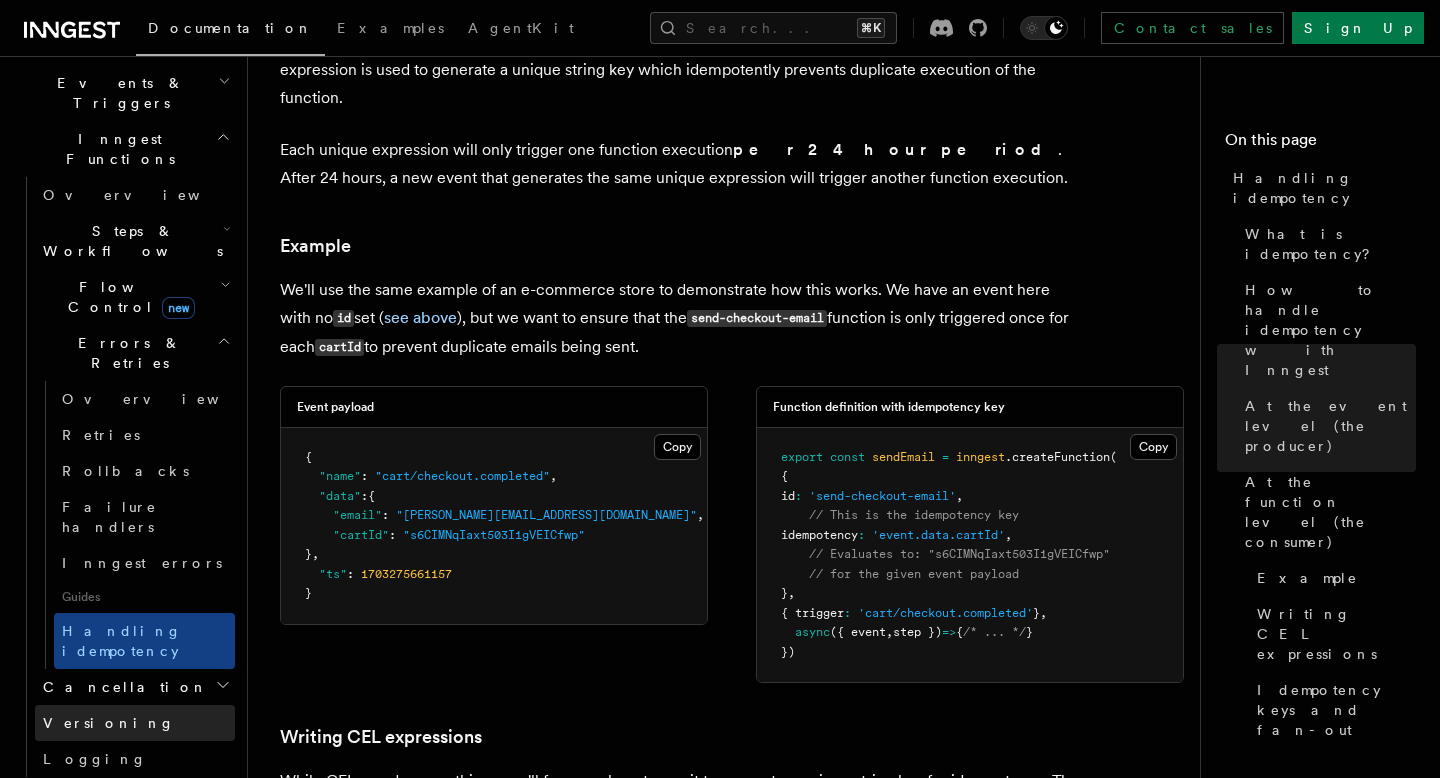 click on "Versioning" at bounding box center (135, 723) 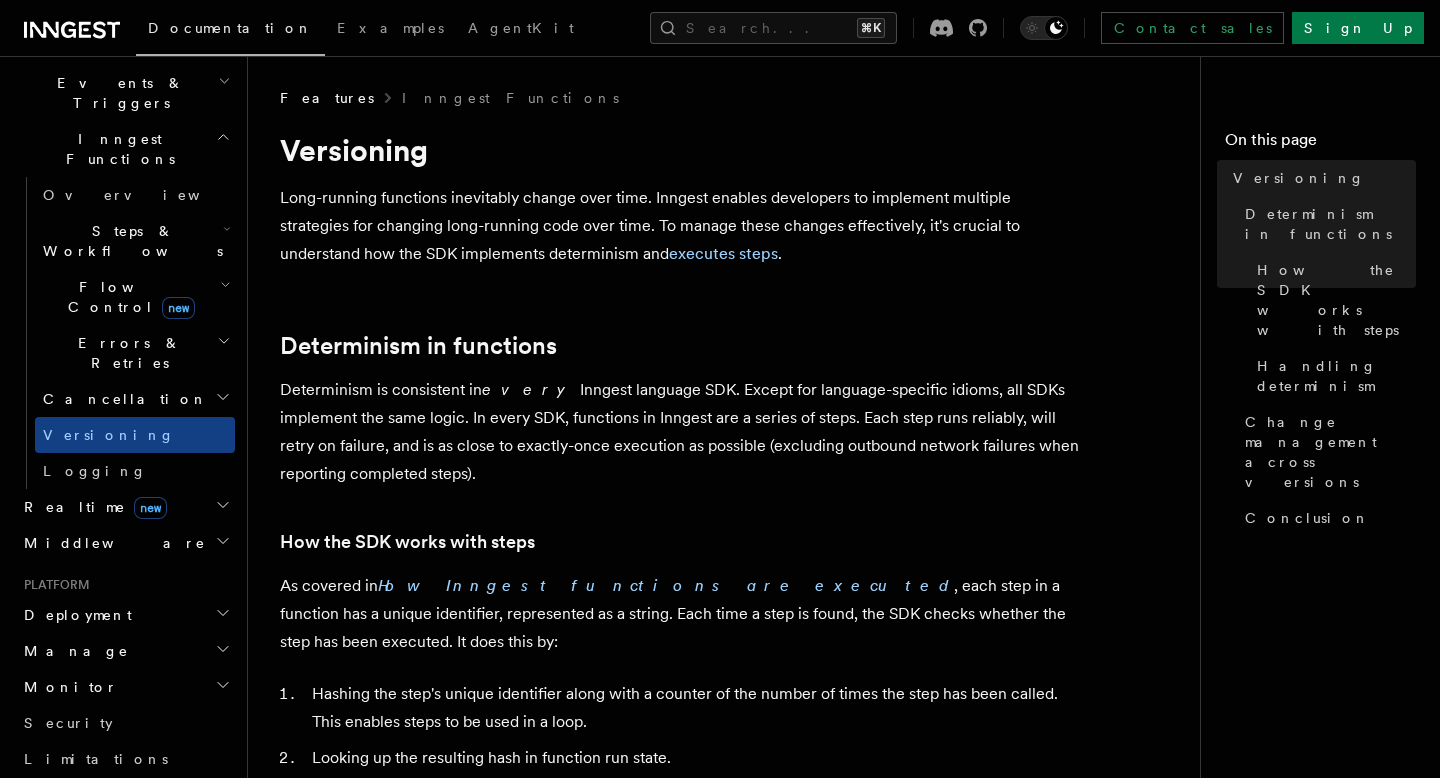 click on "Cancellation" at bounding box center (135, 399) 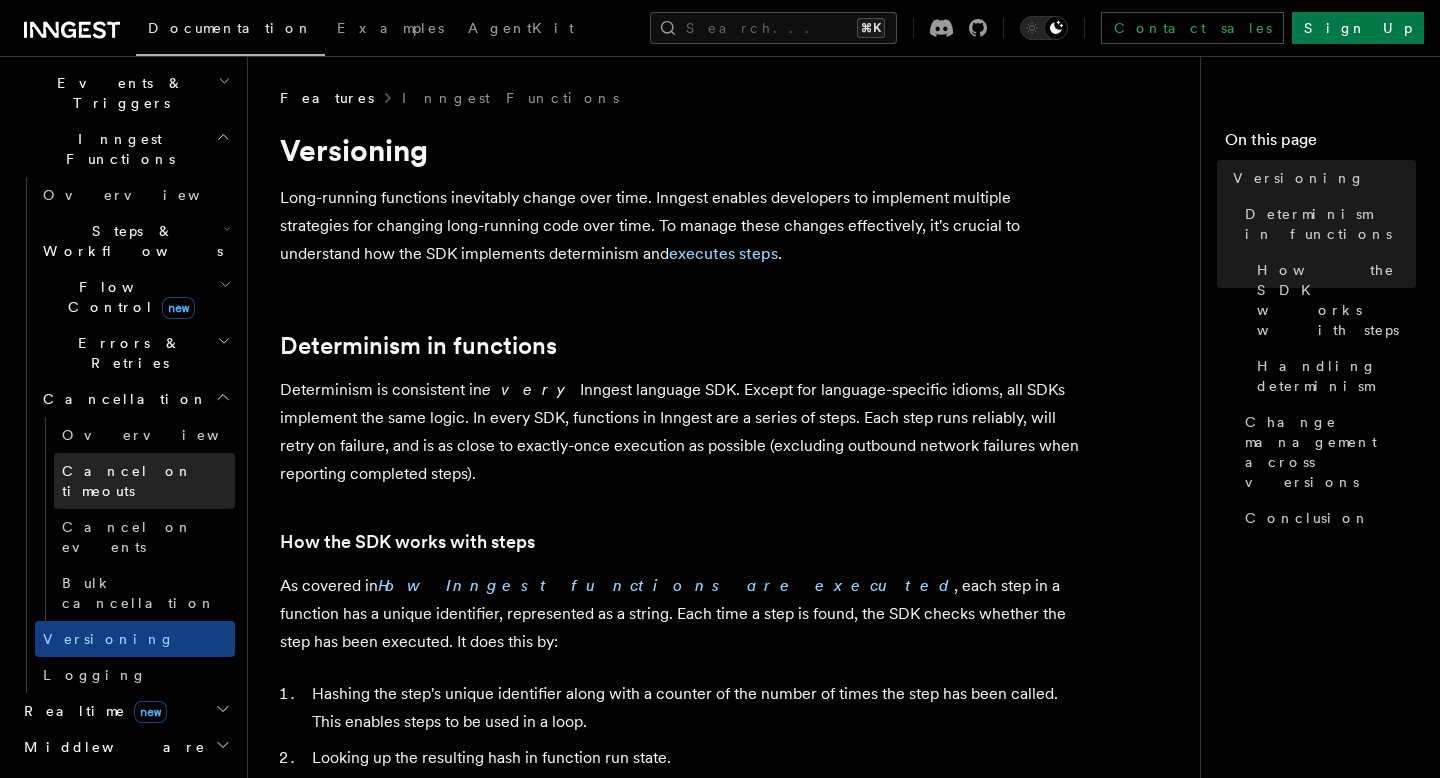 click on "Cancel on timeouts" at bounding box center (127, 481) 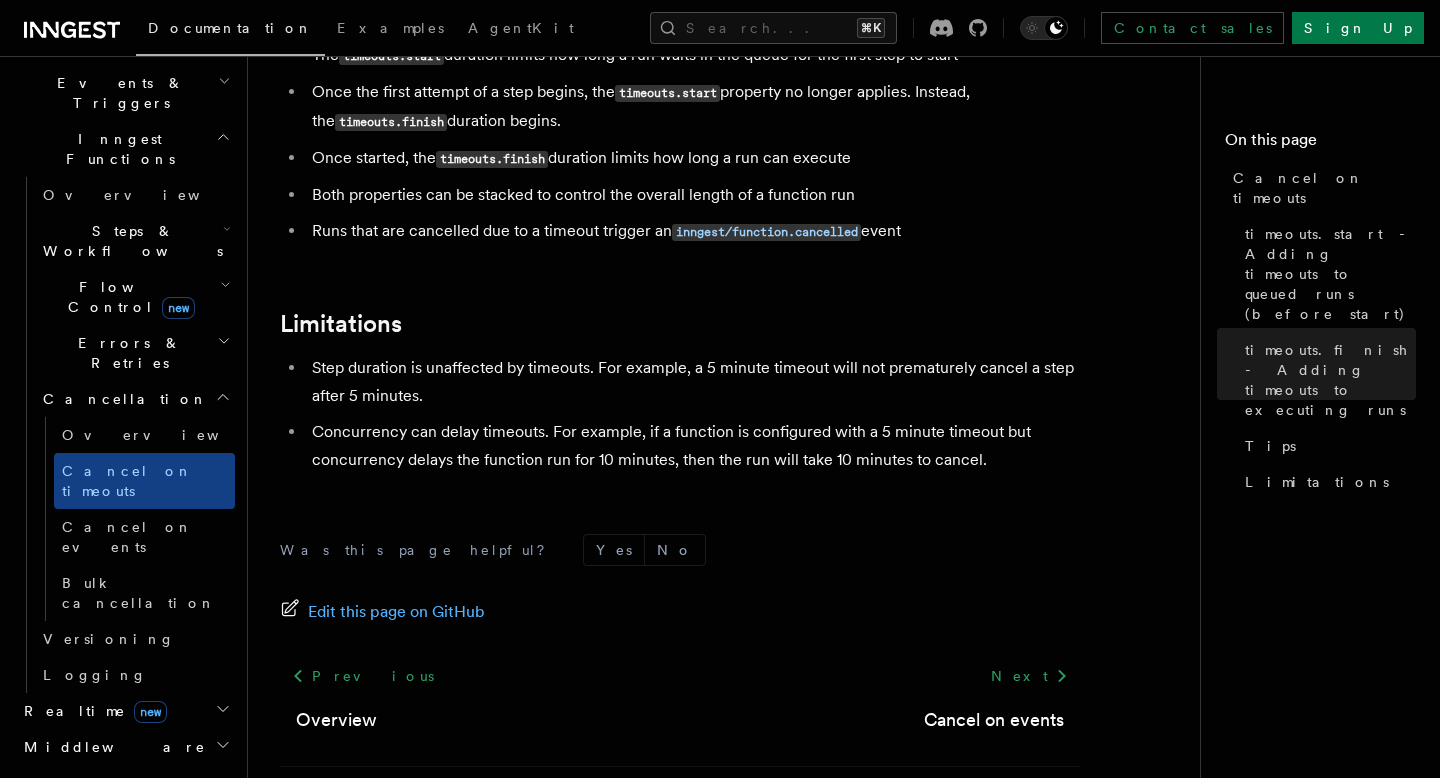 scroll, scrollTop: 1931, scrollLeft: 0, axis: vertical 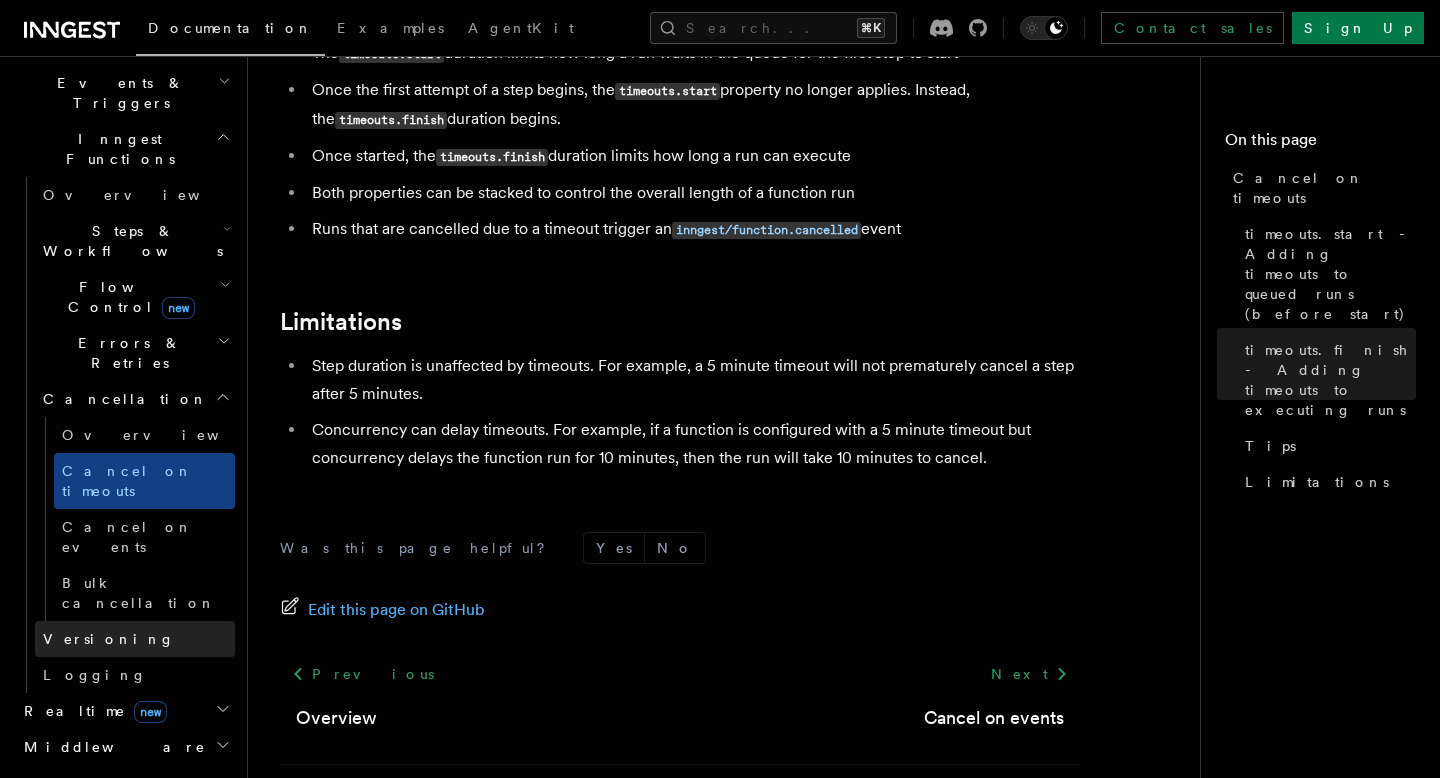 click on "Versioning" at bounding box center [135, 639] 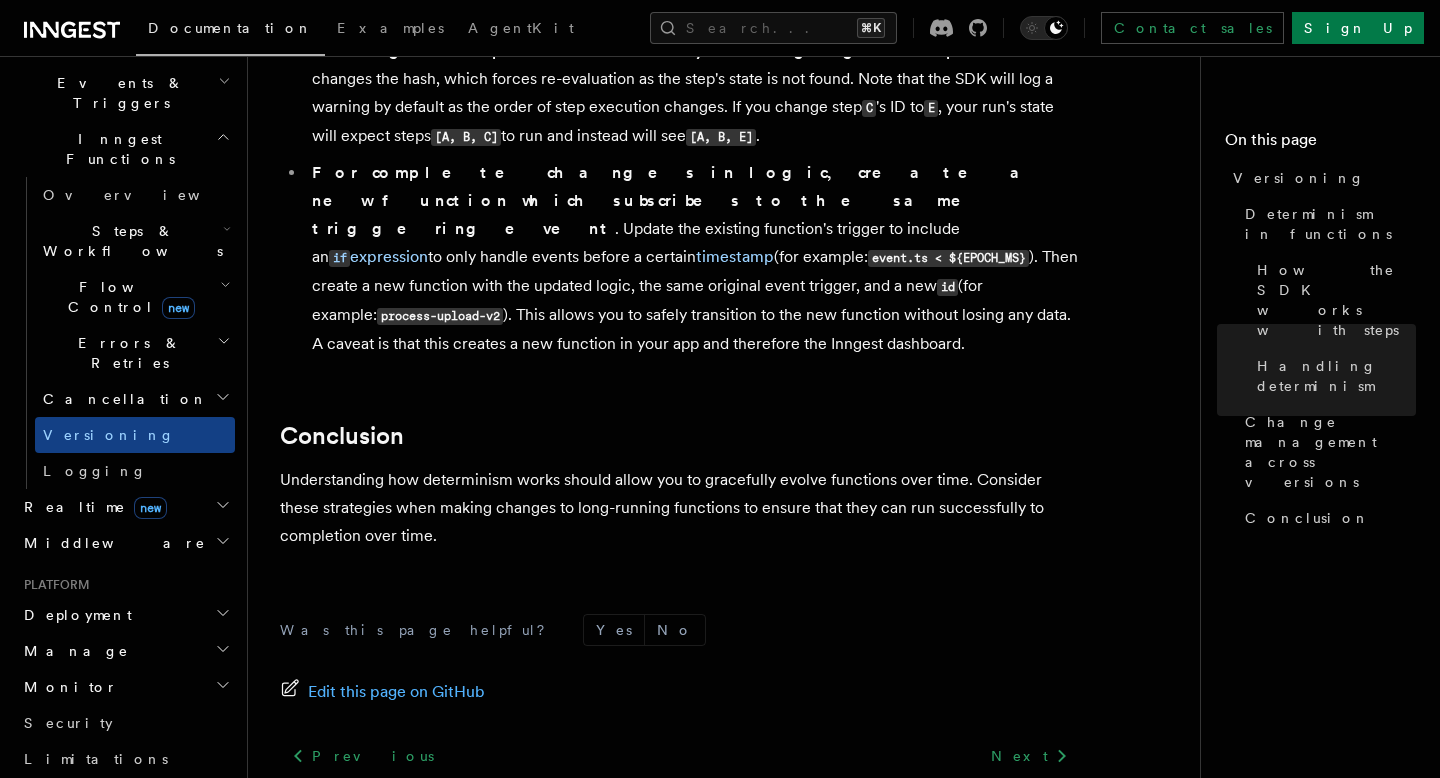 scroll, scrollTop: 1715, scrollLeft: 0, axis: vertical 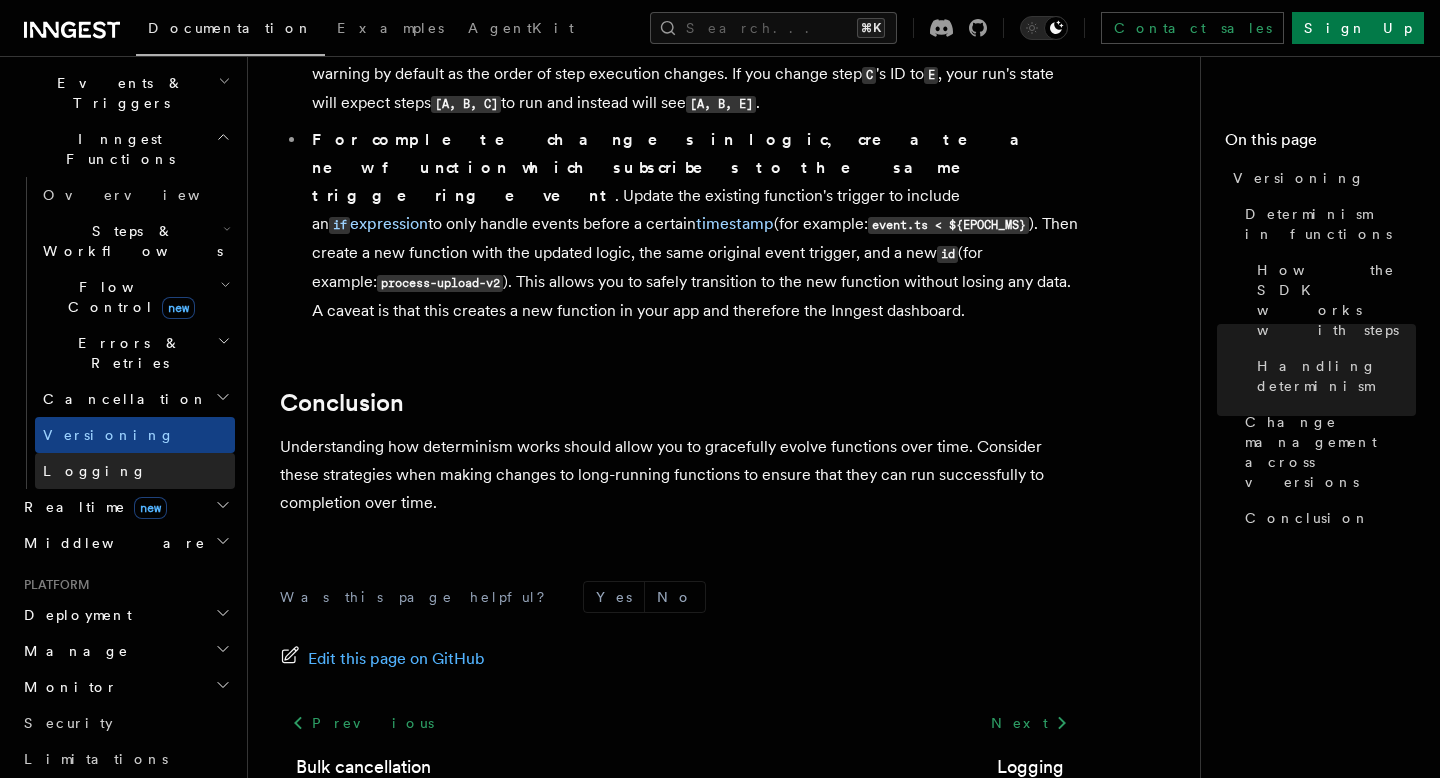 click on "Logging" at bounding box center [135, 471] 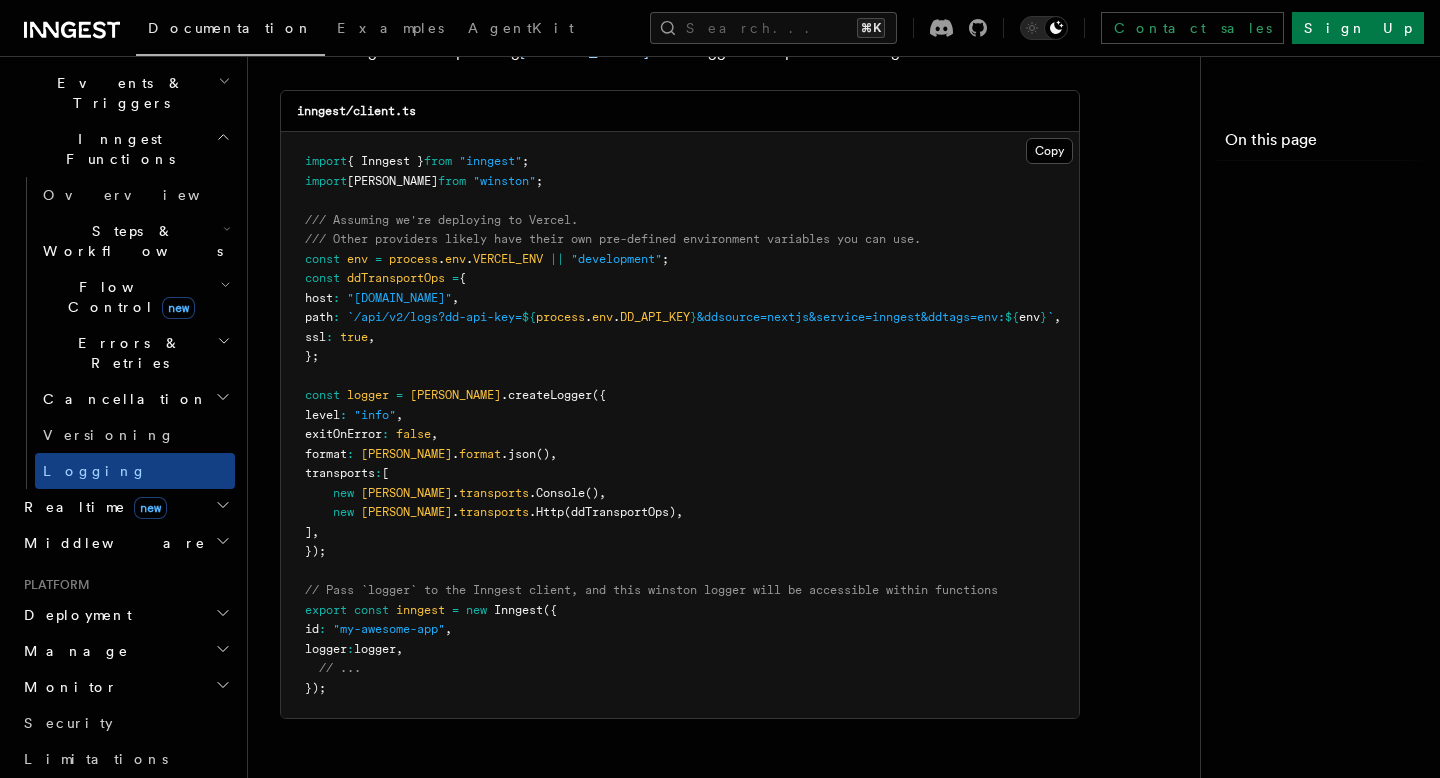 scroll, scrollTop: 0, scrollLeft: 0, axis: both 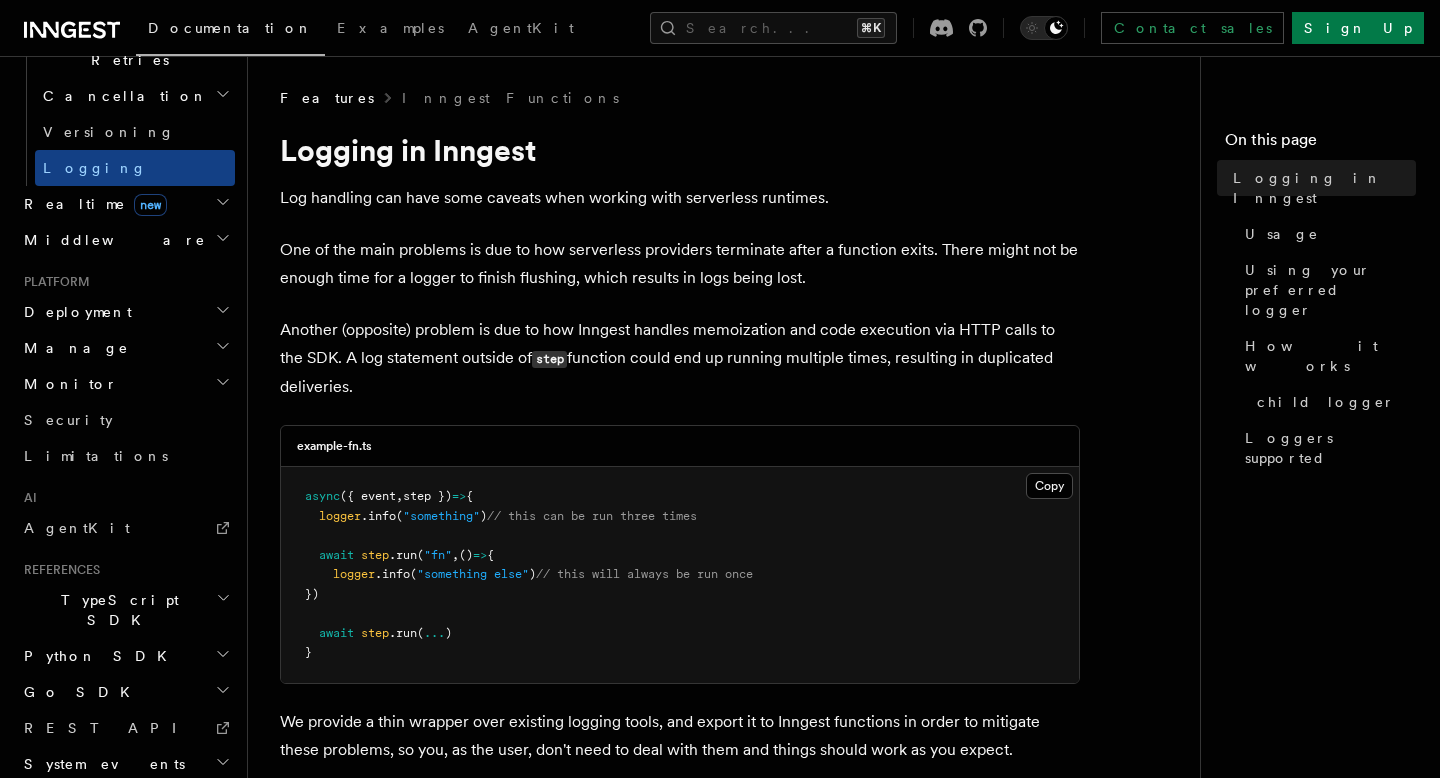 click 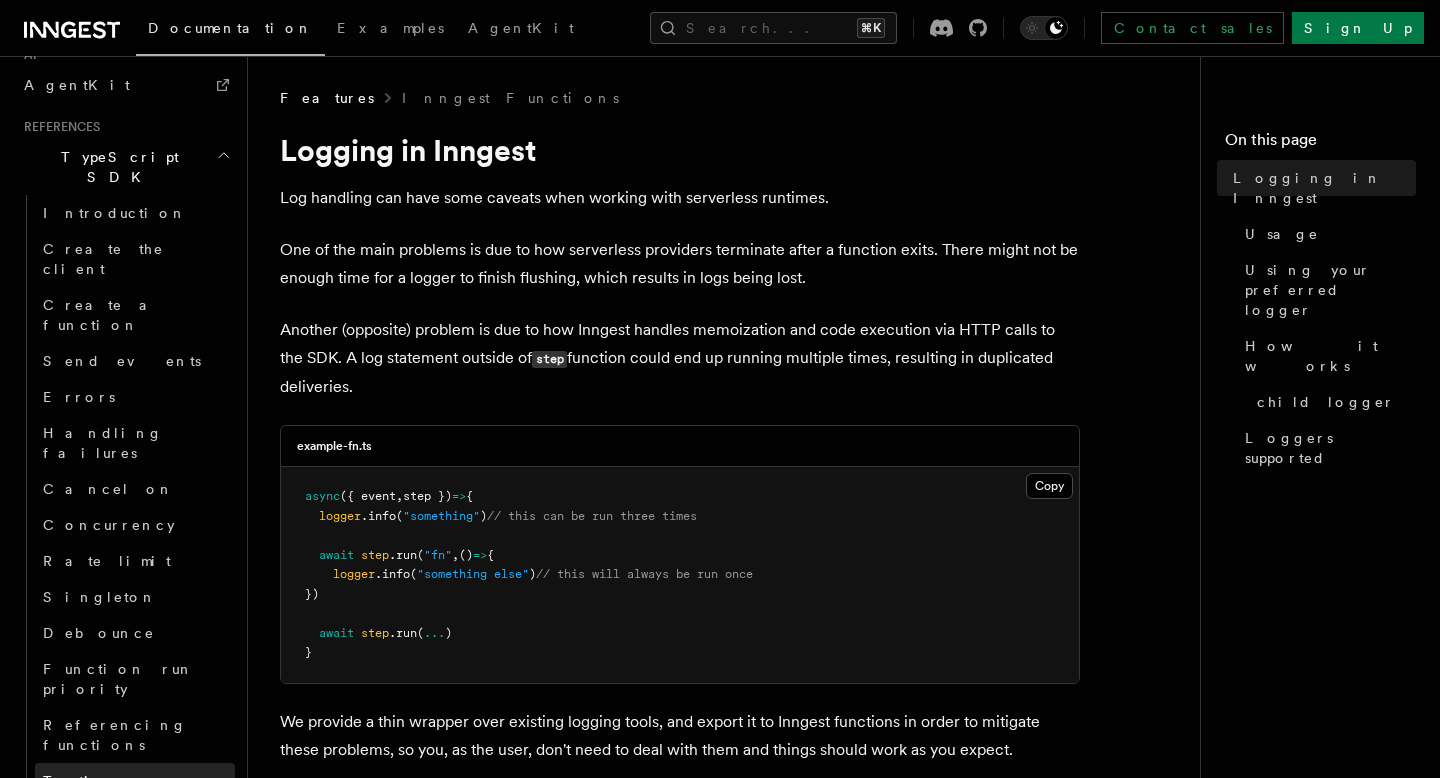 scroll, scrollTop: 1260, scrollLeft: 0, axis: vertical 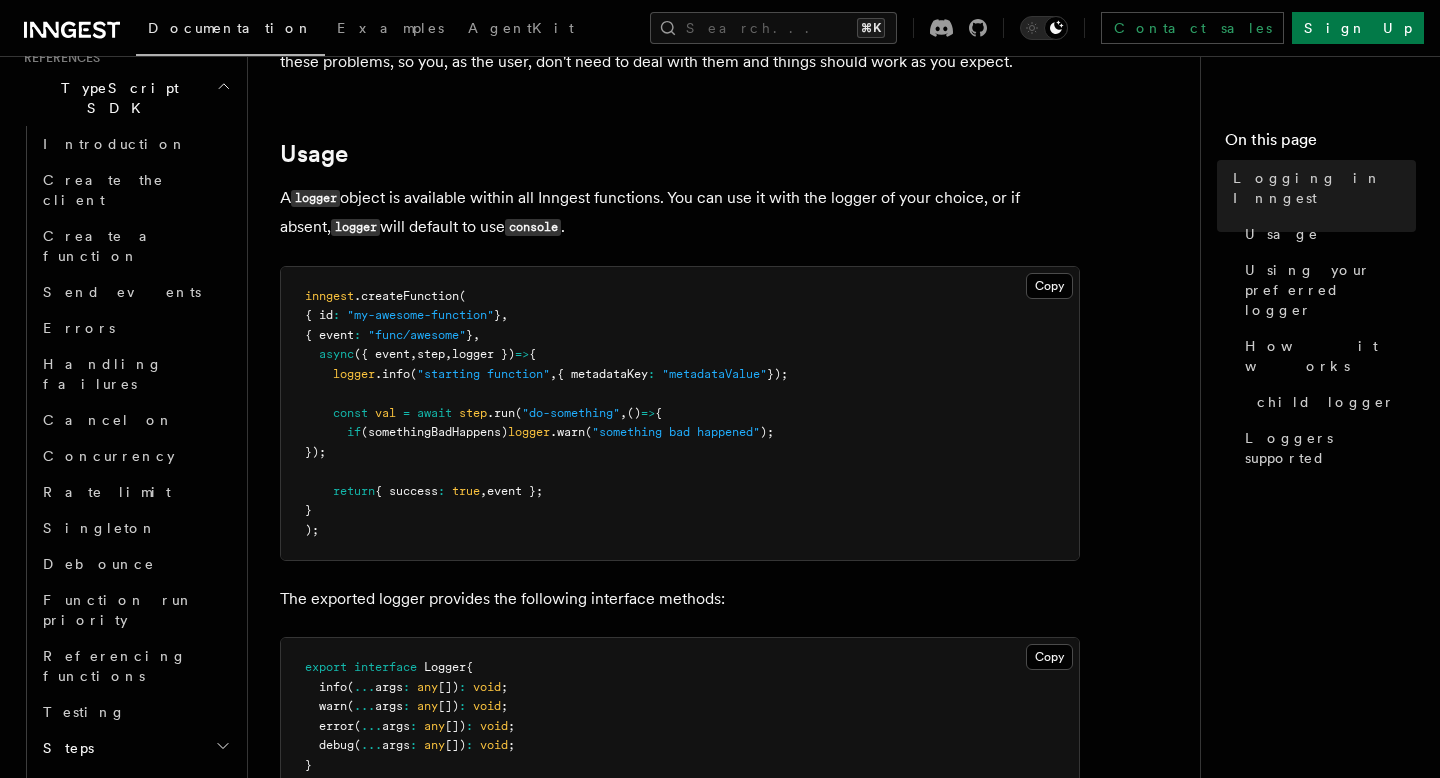 click 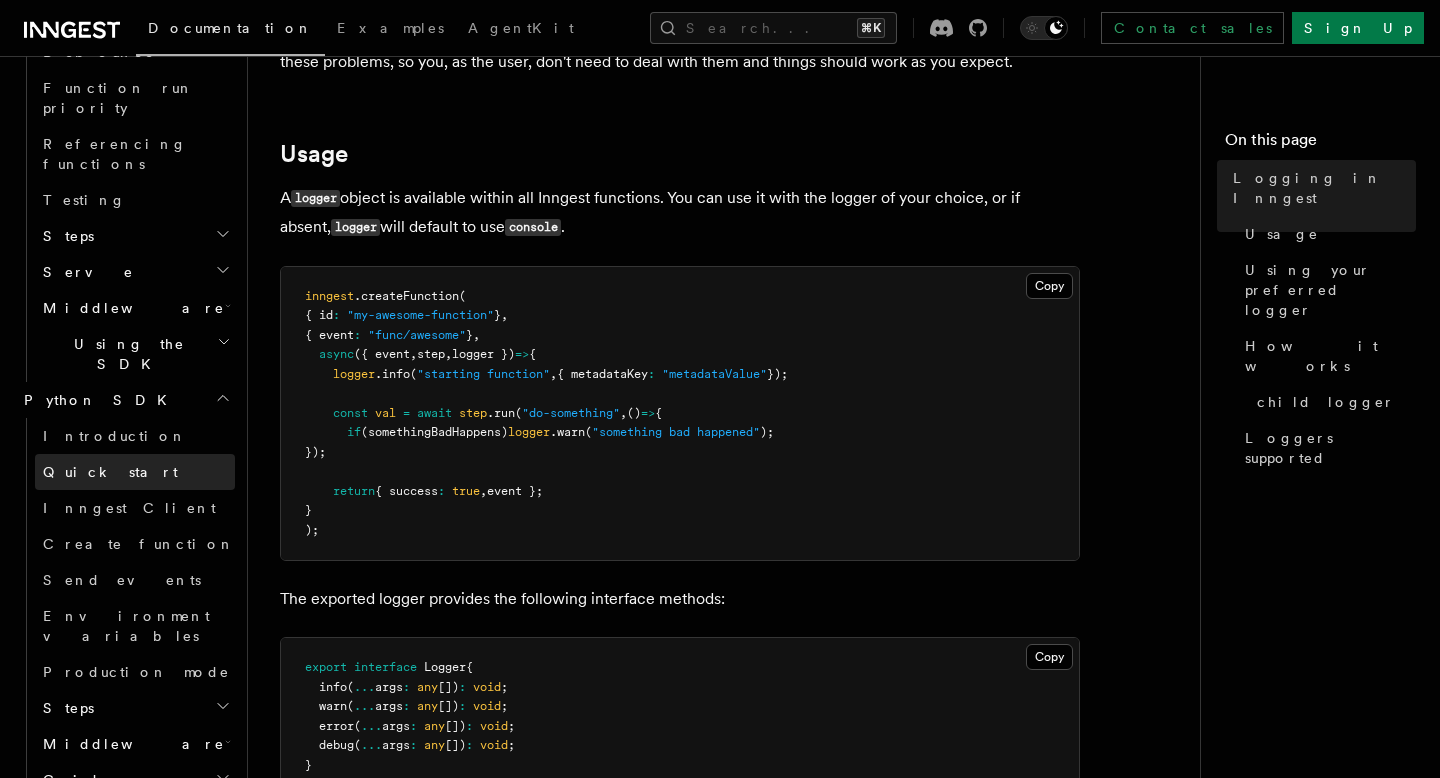 scroll, scrollTop: 1849, scrollLeft: 0, axis: vertical 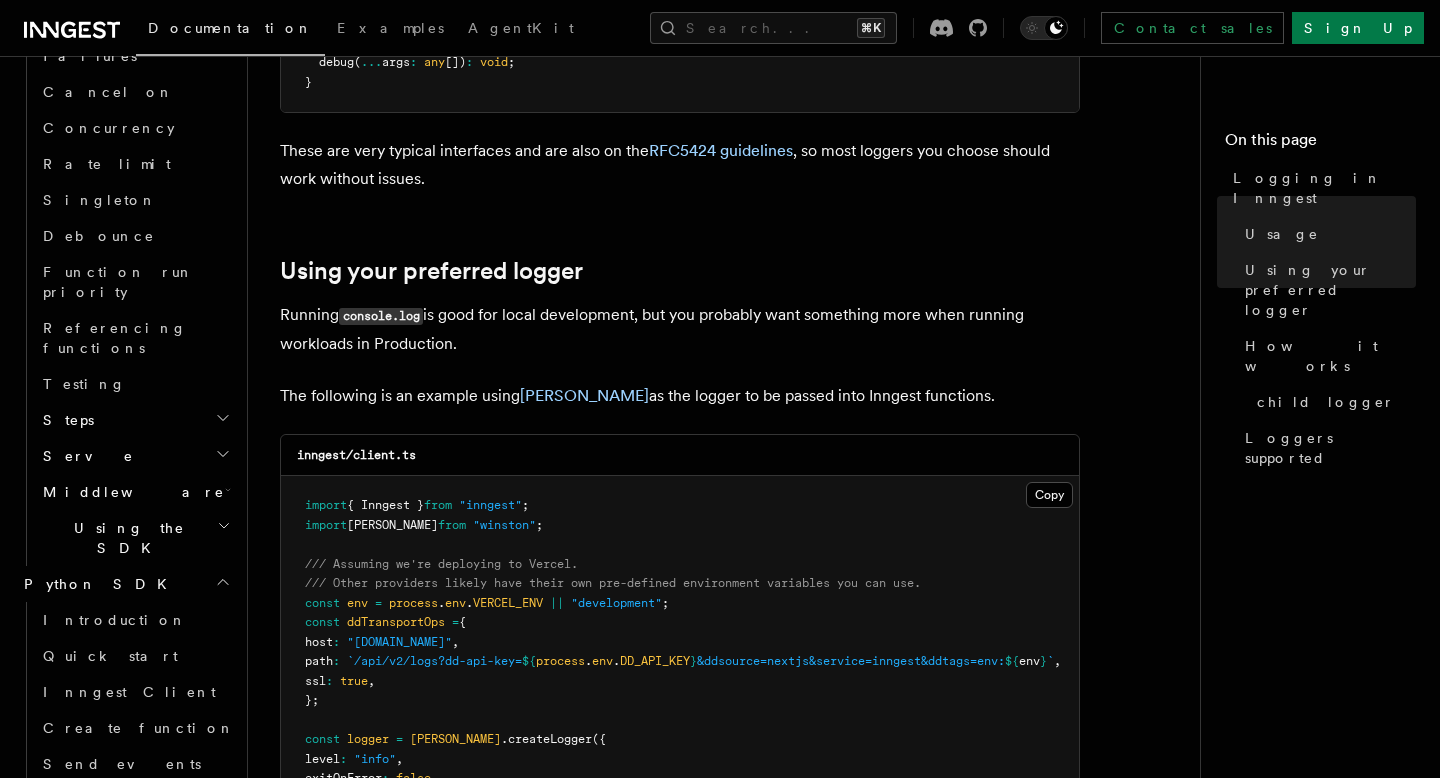 click on "Production mode" at bounding box center [136, 856] 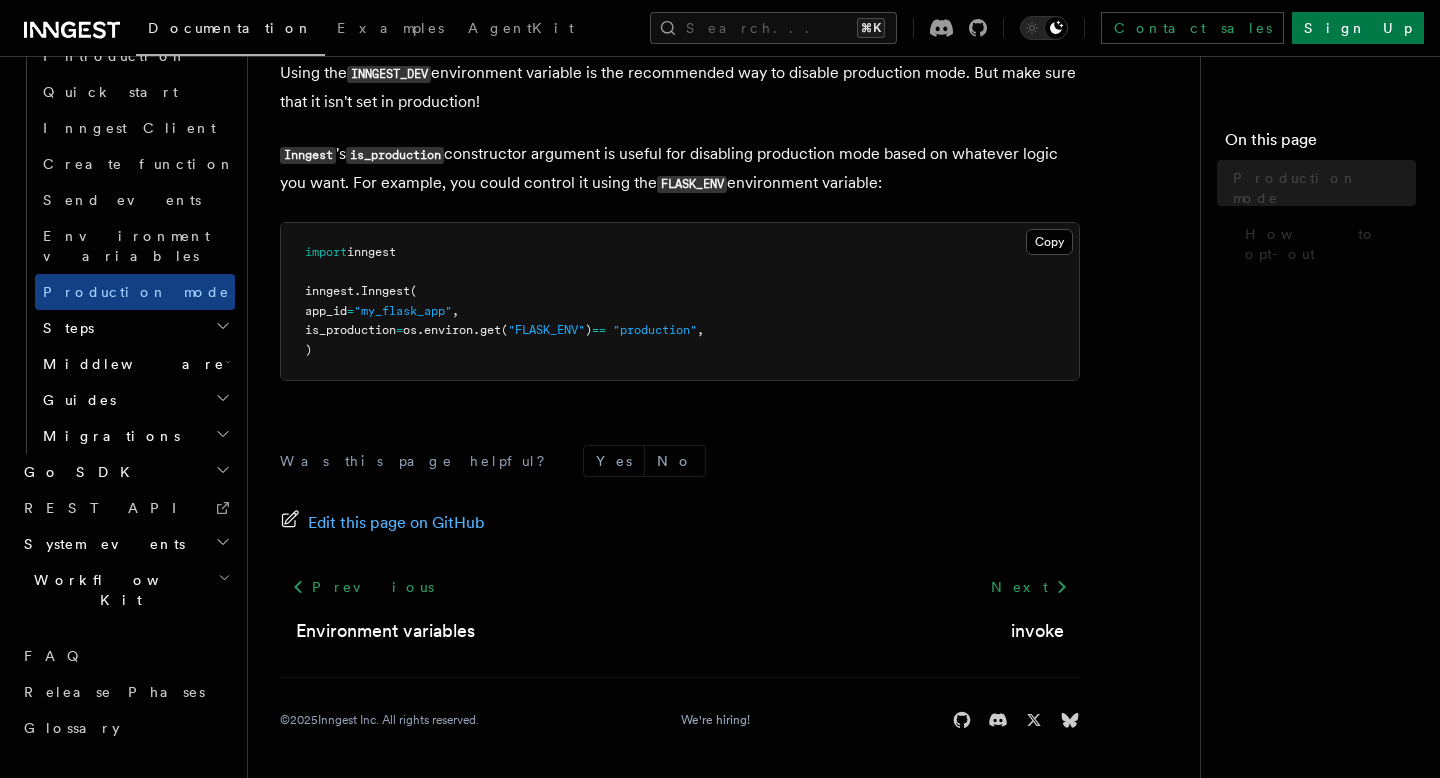 scroll, scrollTop: 0, scrollLeft: 0, axis: both 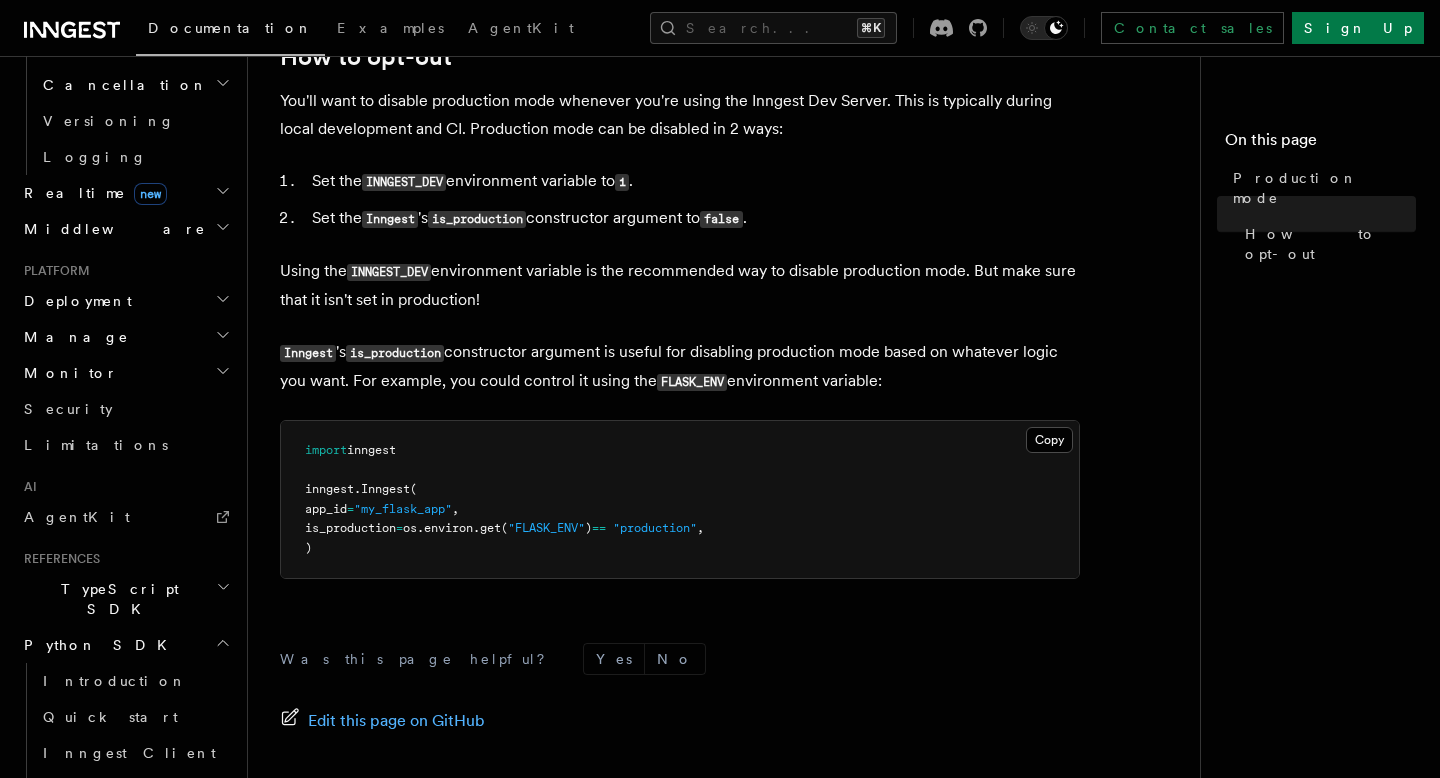 click 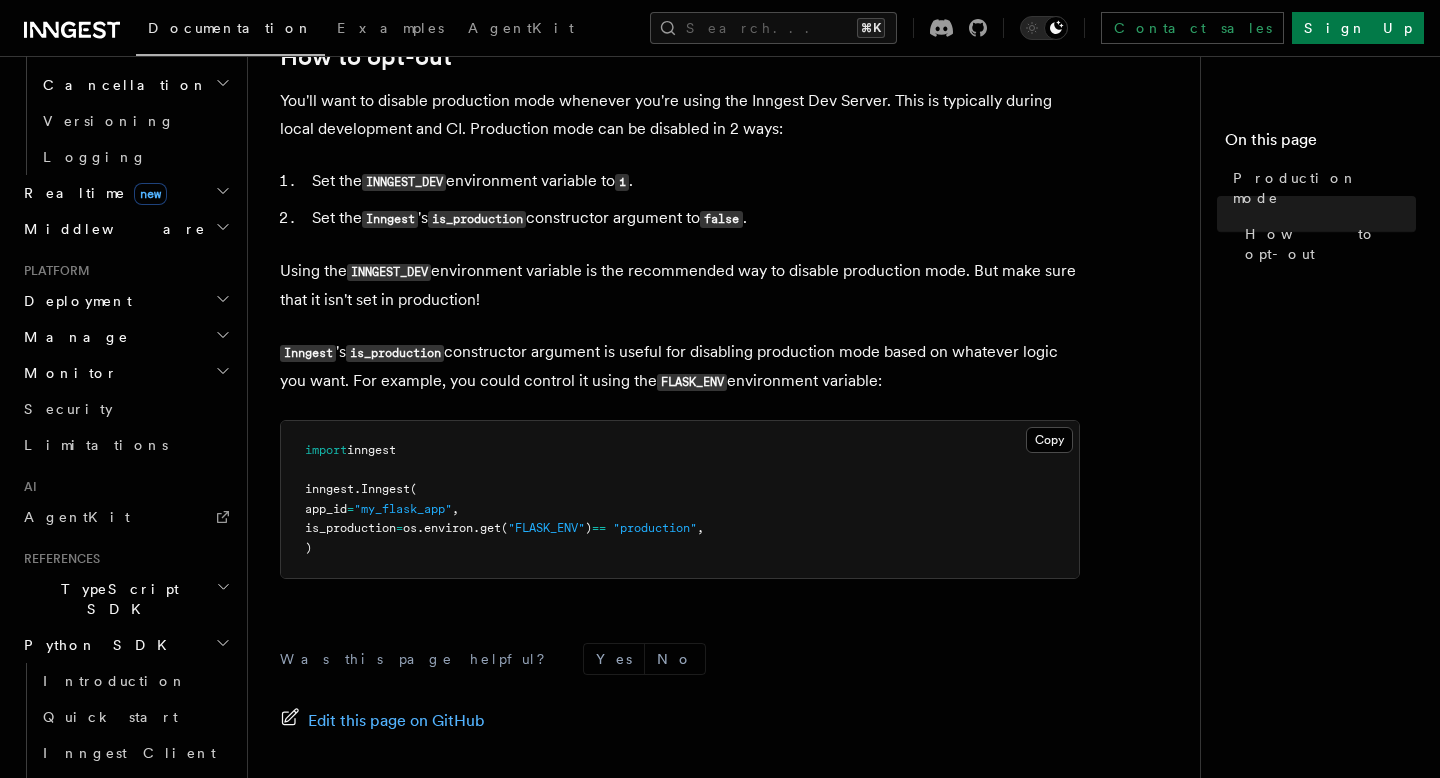 scroll, scrollTop: 822, scrollLeft: 0, axis: vertical 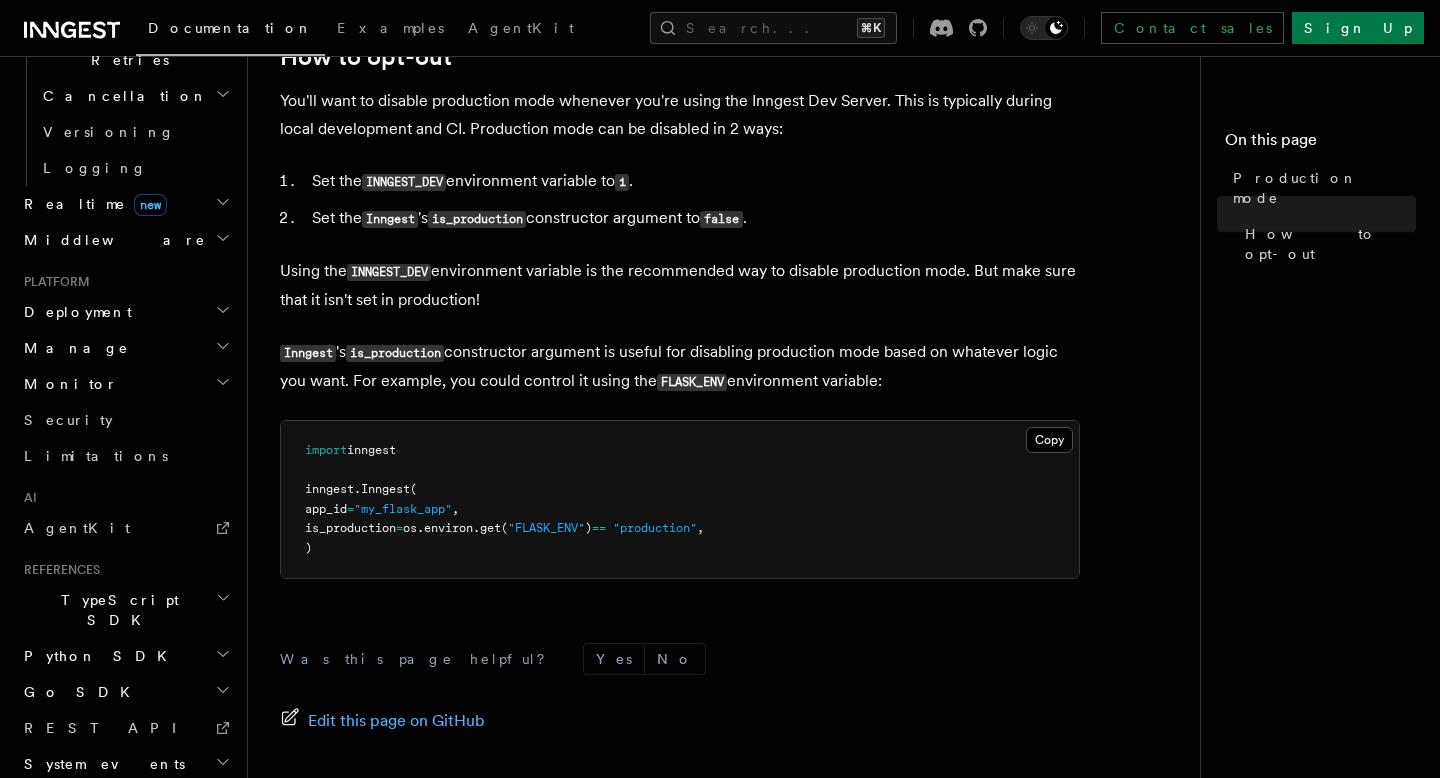 click 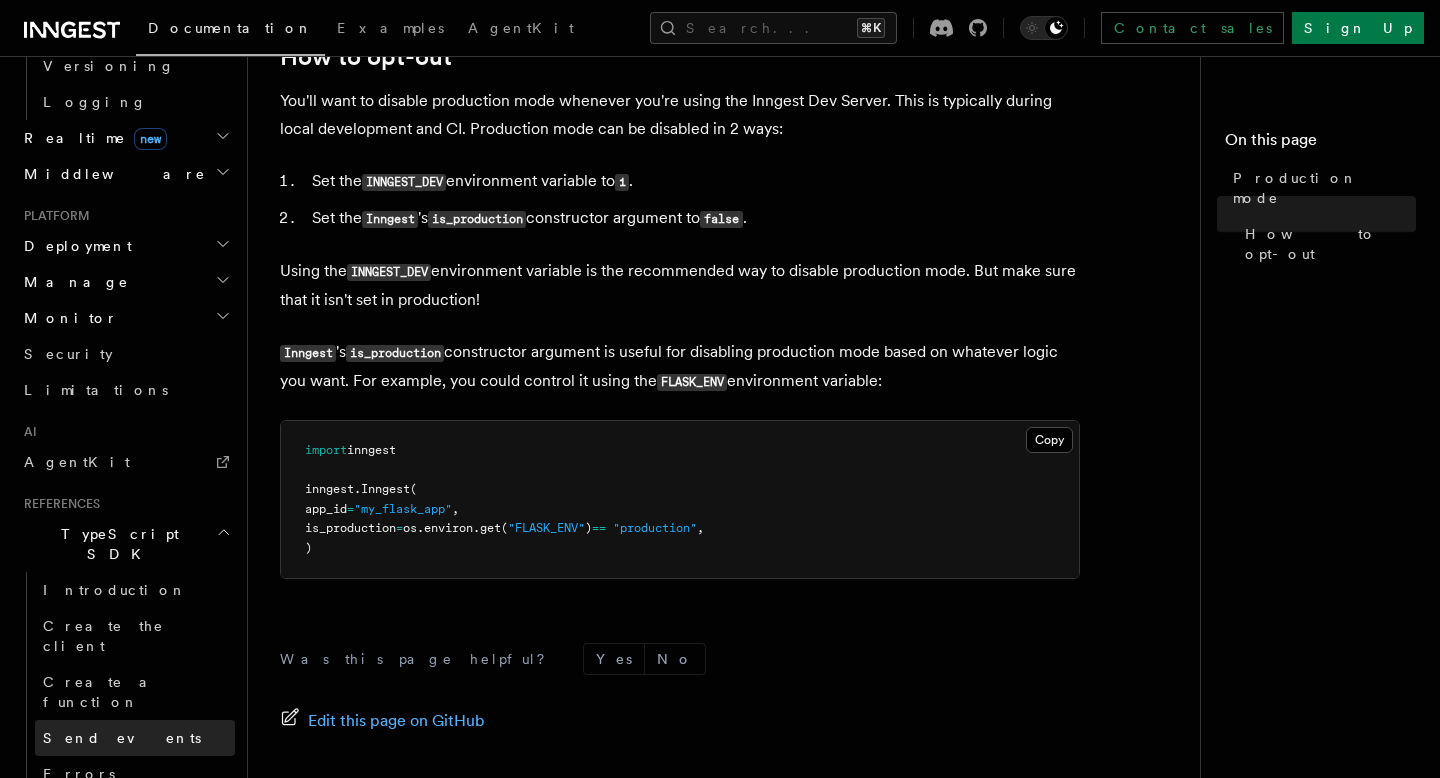 scroll, scrollTop: 916, scrollLeft: 0, axis: vertical 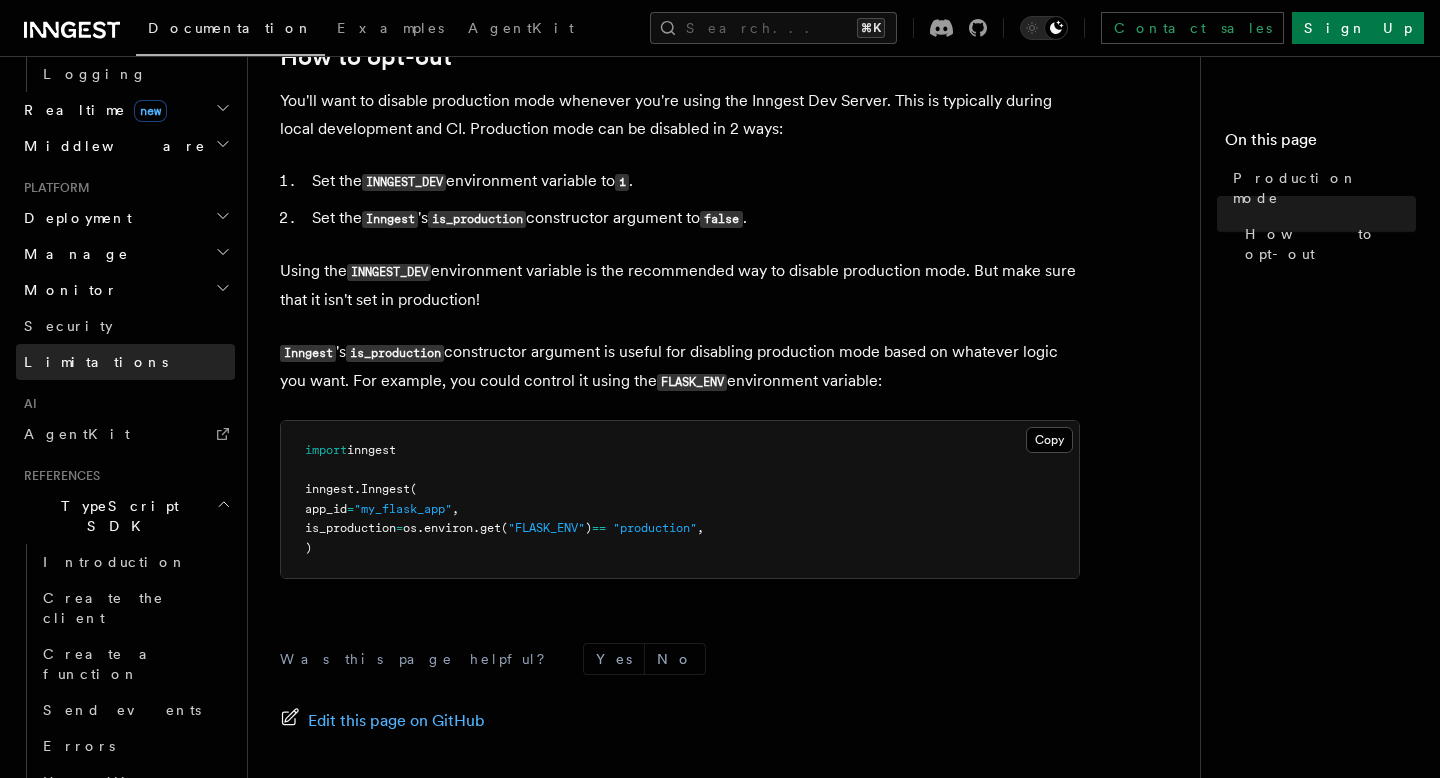 click on "Limitations" at bounding box center (96, 362) 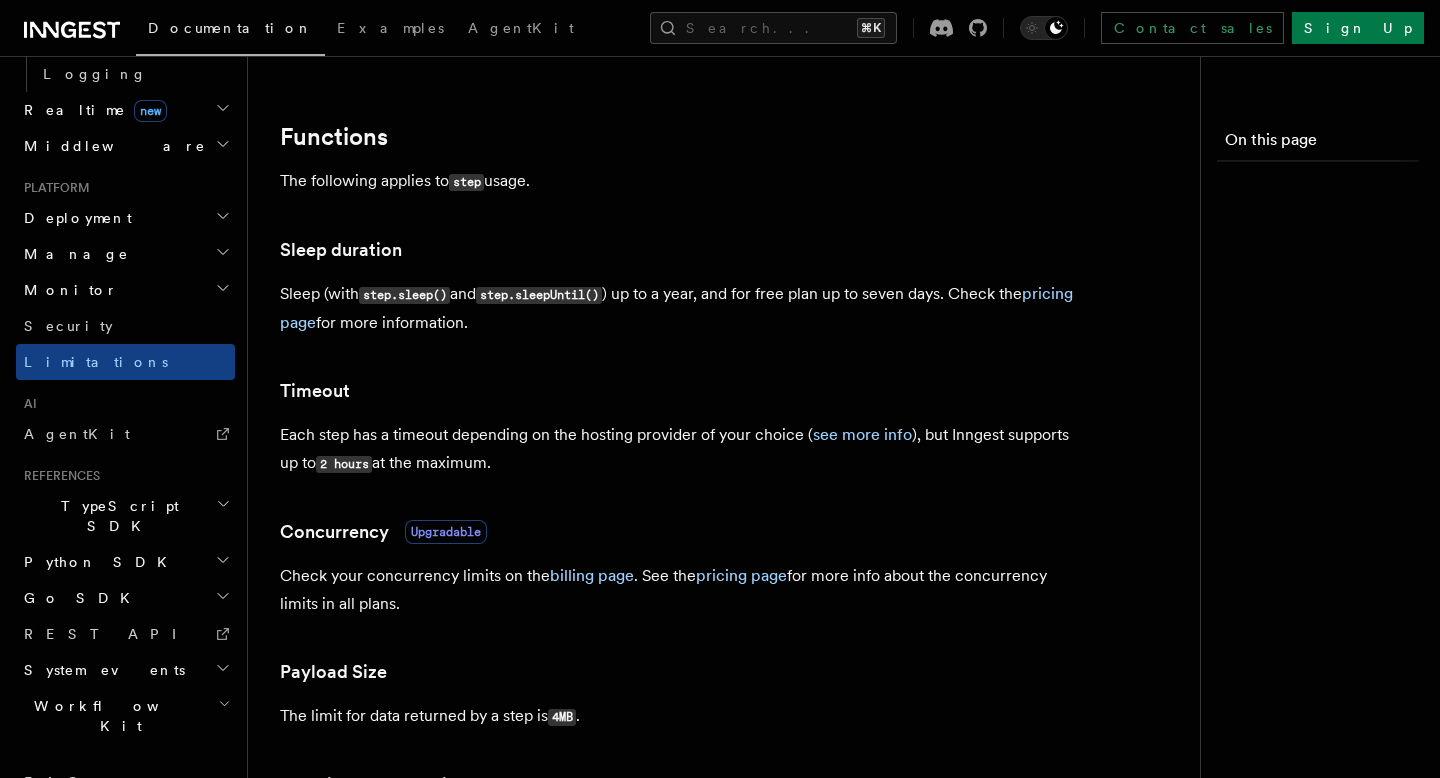 scroll, scrollTop: 0, scrollLeft: 0, axis: both 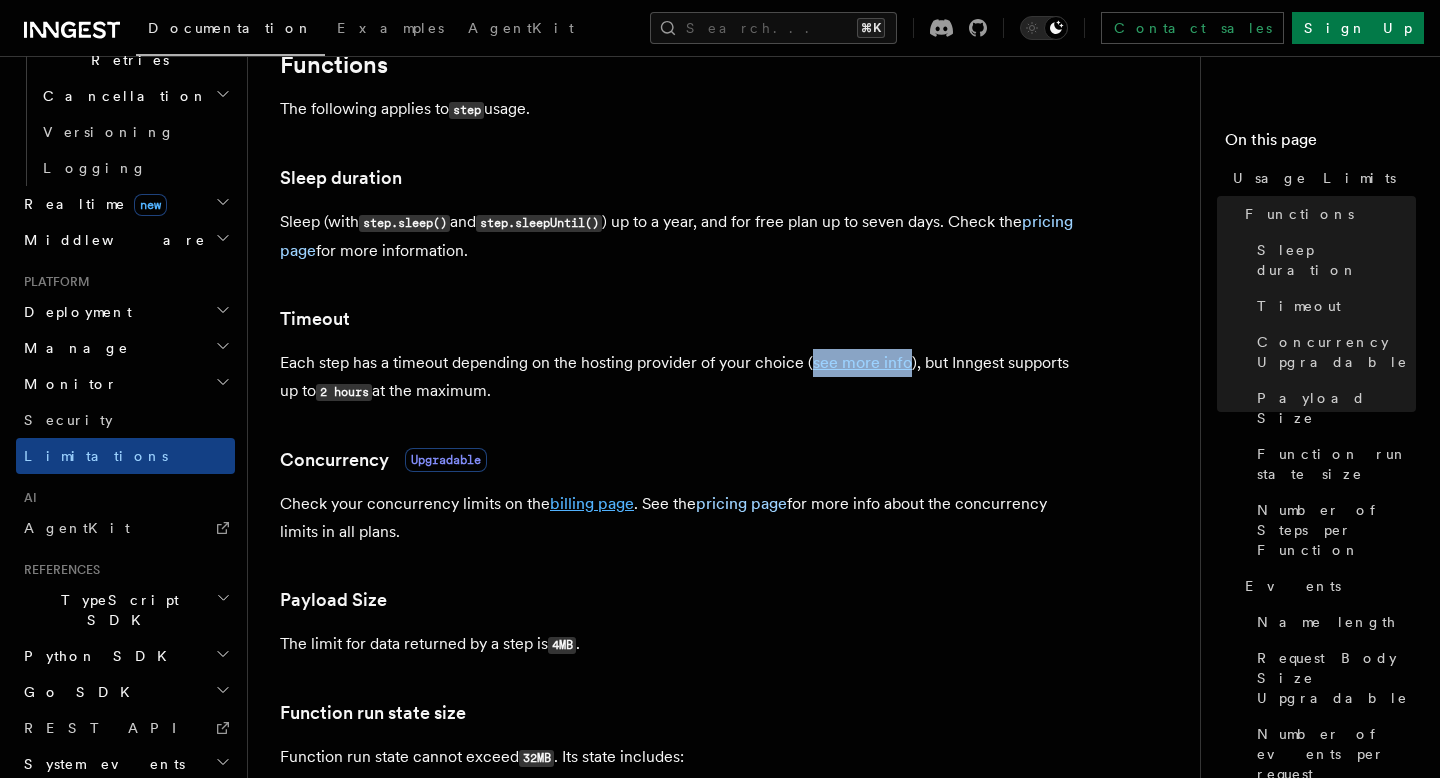click on "billing page" at bounding box center (592, 503) 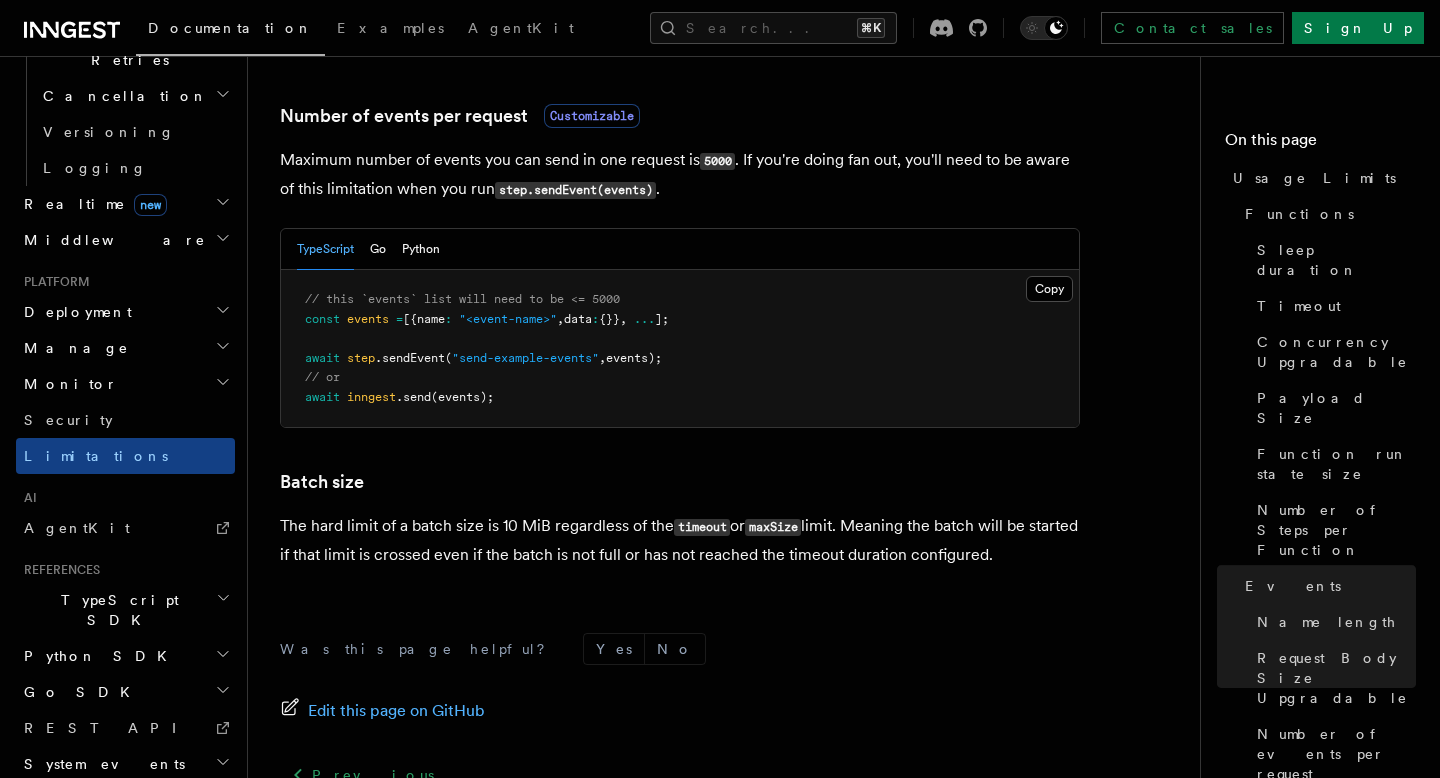 scroll, scrollTop: 1859, scrollLeft: 0, axis: vertical 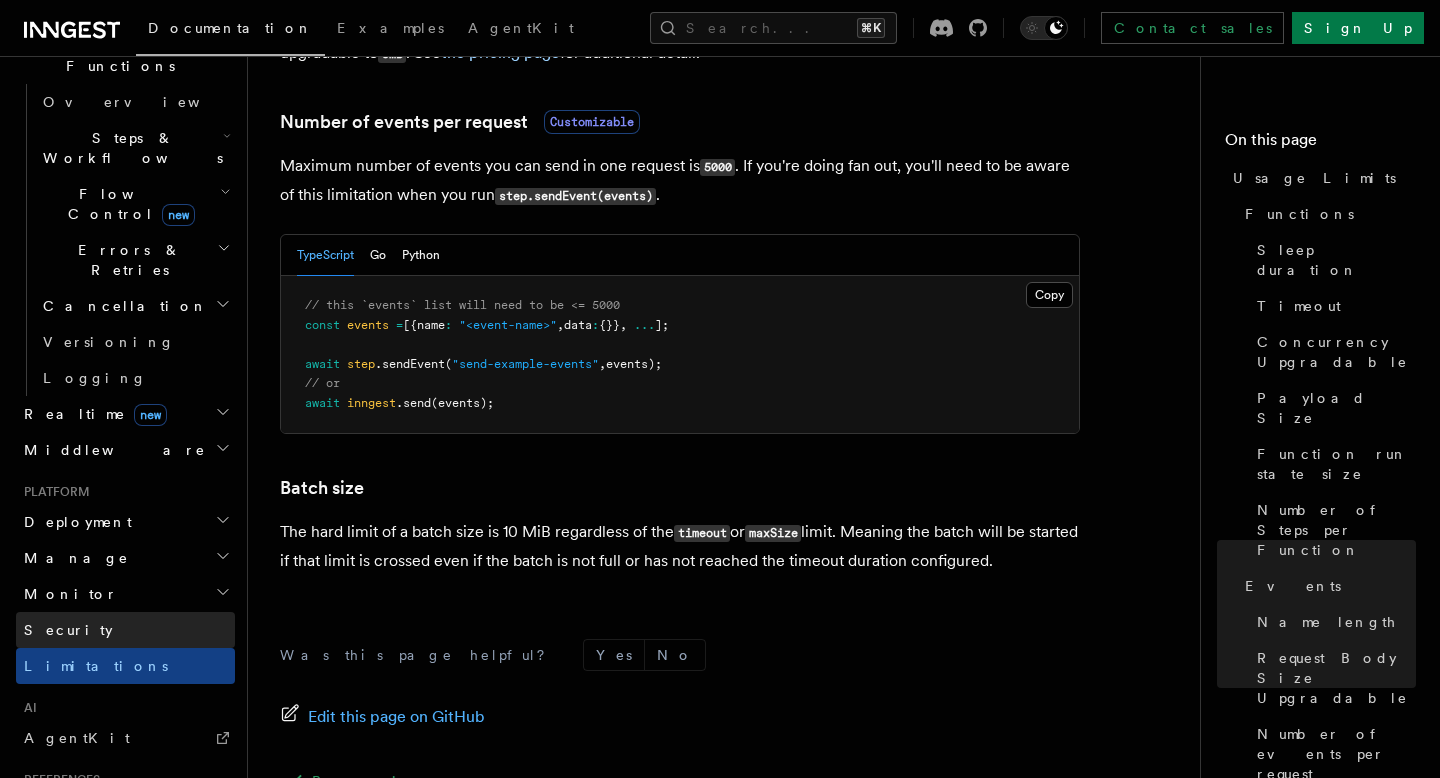 click on "Security" at bounding box center (68, 630) 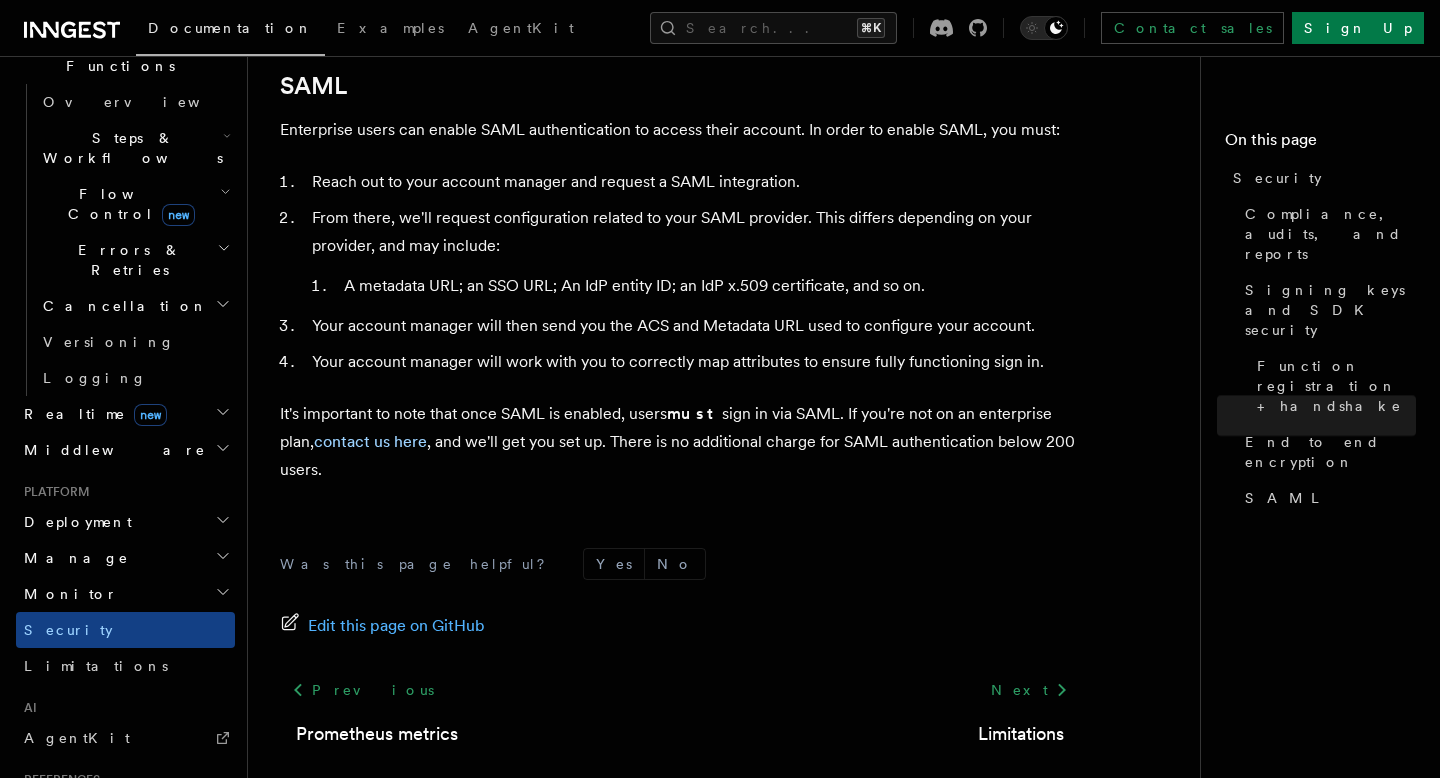 scroll, scrollTop: 2212, scrollLeft: 0, axis: vertical 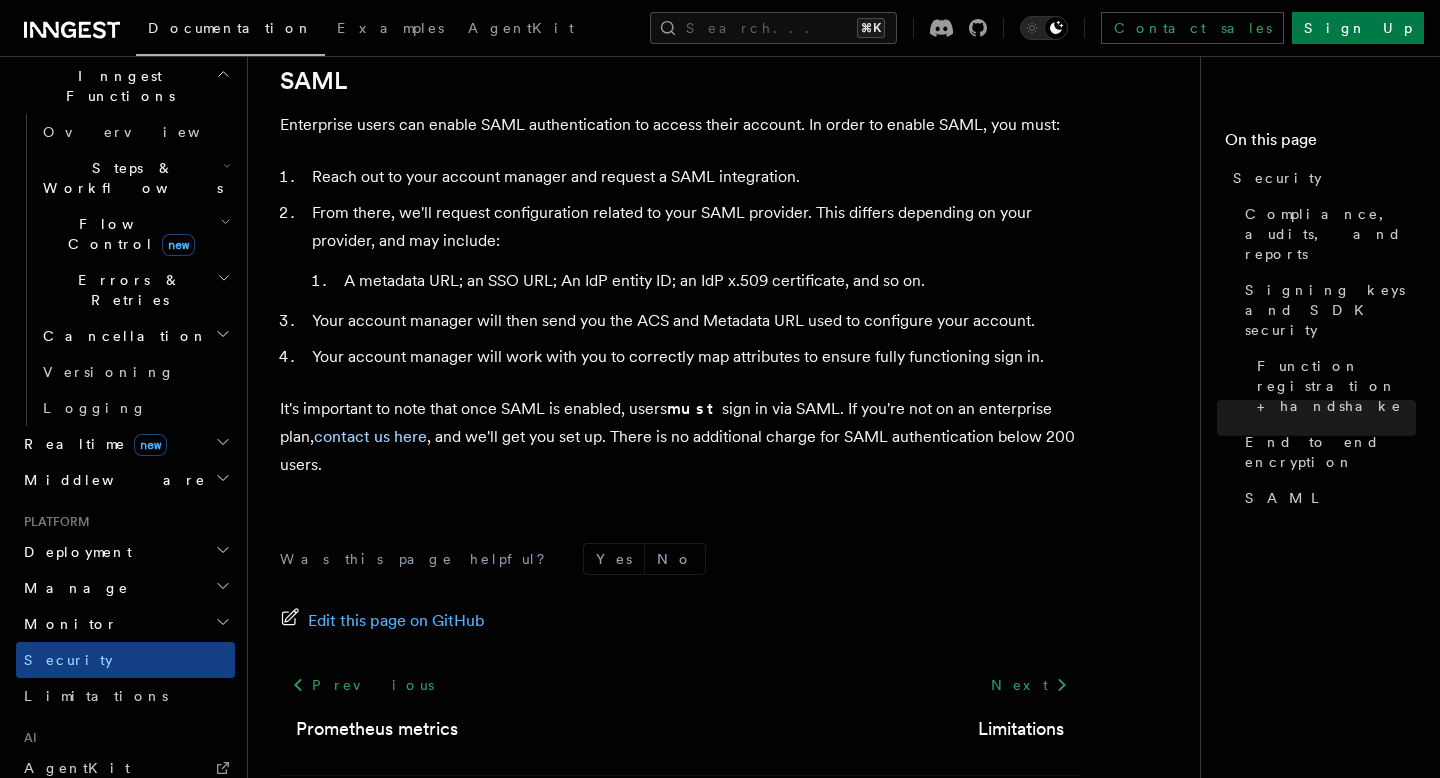 click on "Monitor" at bounding box center (125, 624) 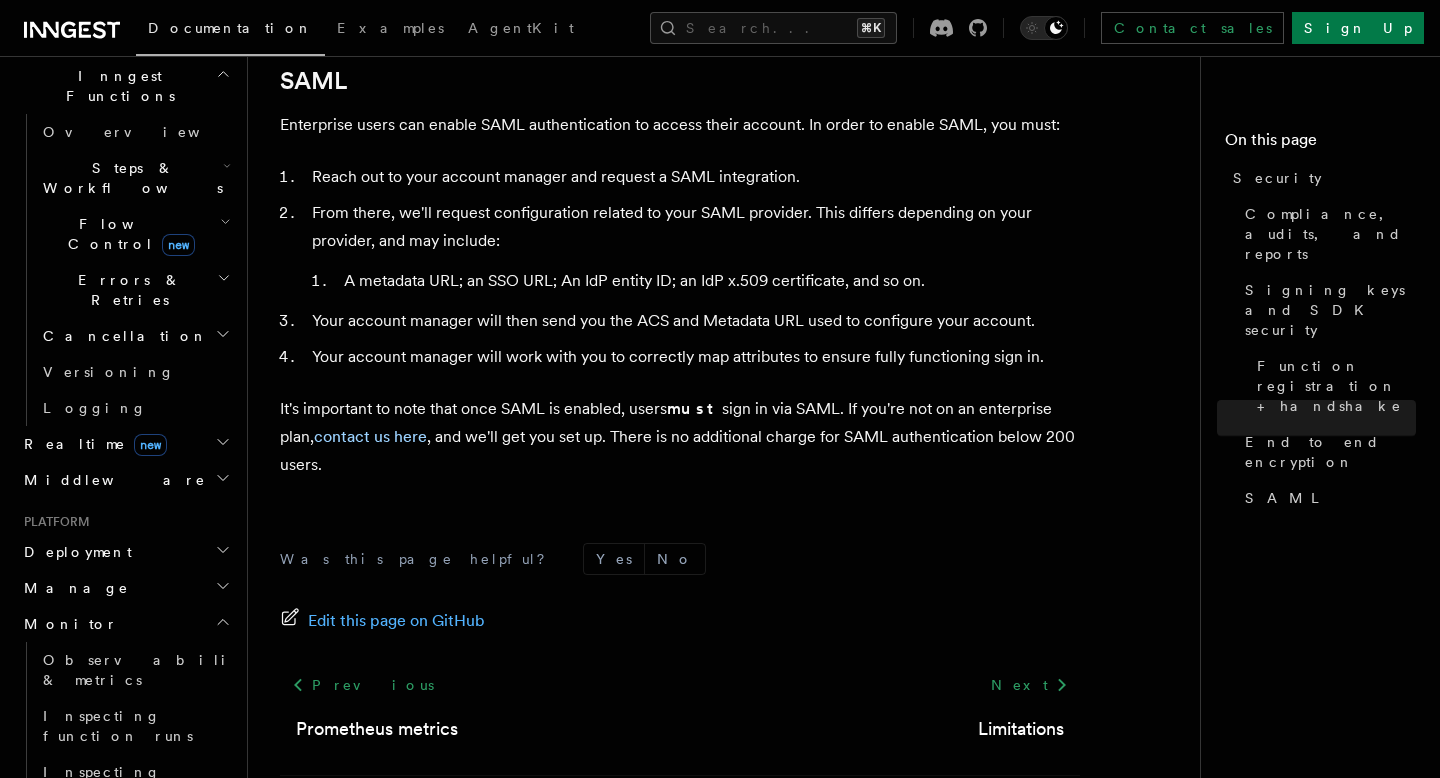 click on "Datadog" at bounding box center (99, 860) 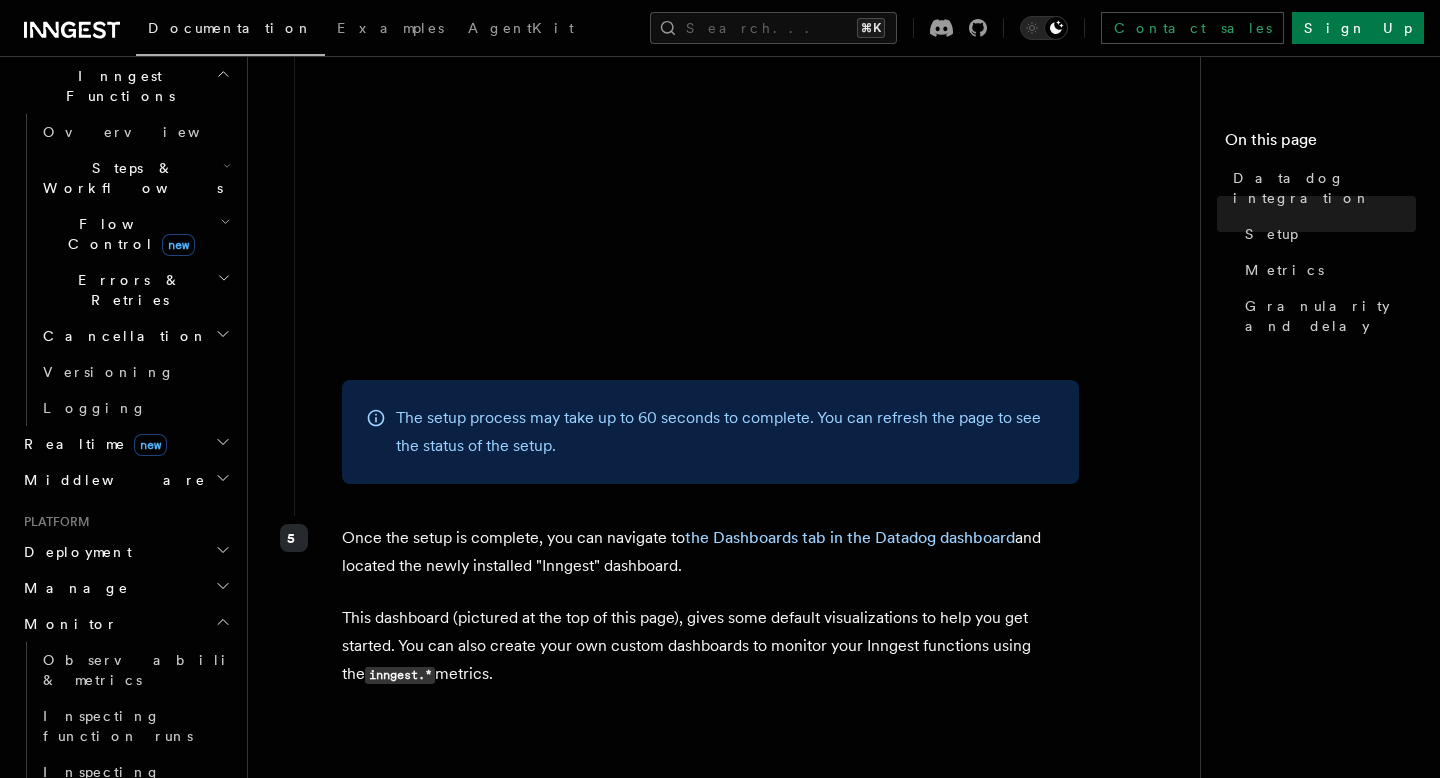 scroll, scrollTop: 2591, scrollLeft: 0, axis: vertical 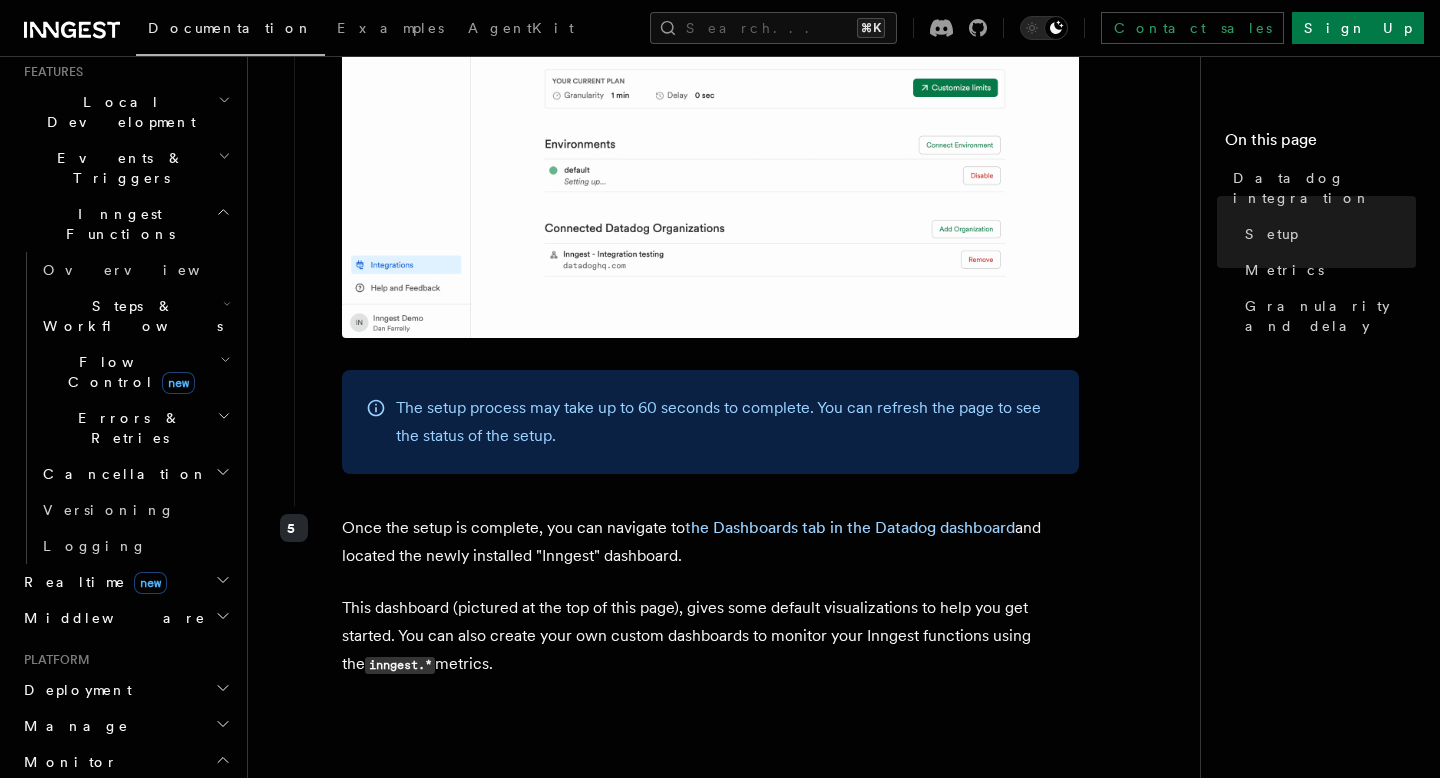 click on "Realtime new" at bounding box center (125, 582) 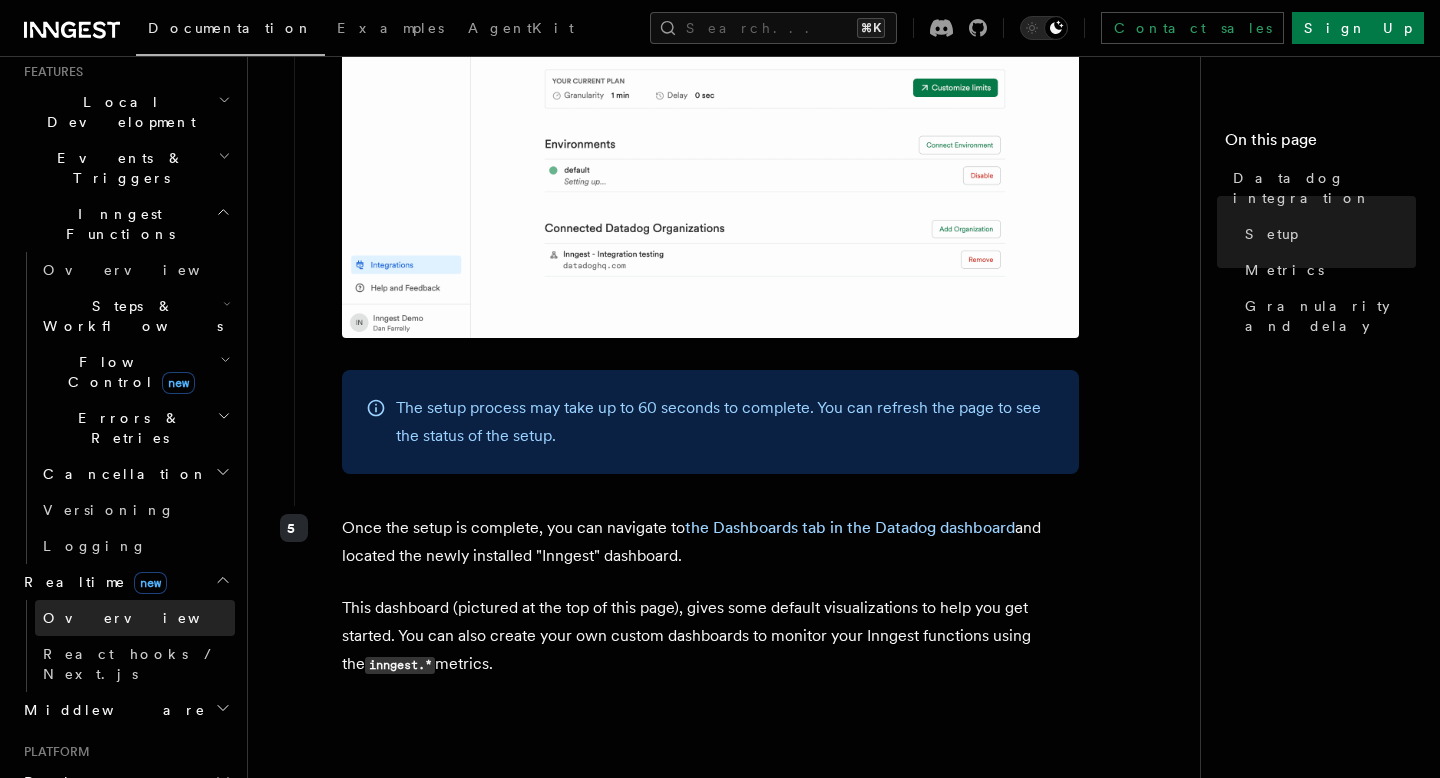 click on "Overview" at bounding box center [146, 618] 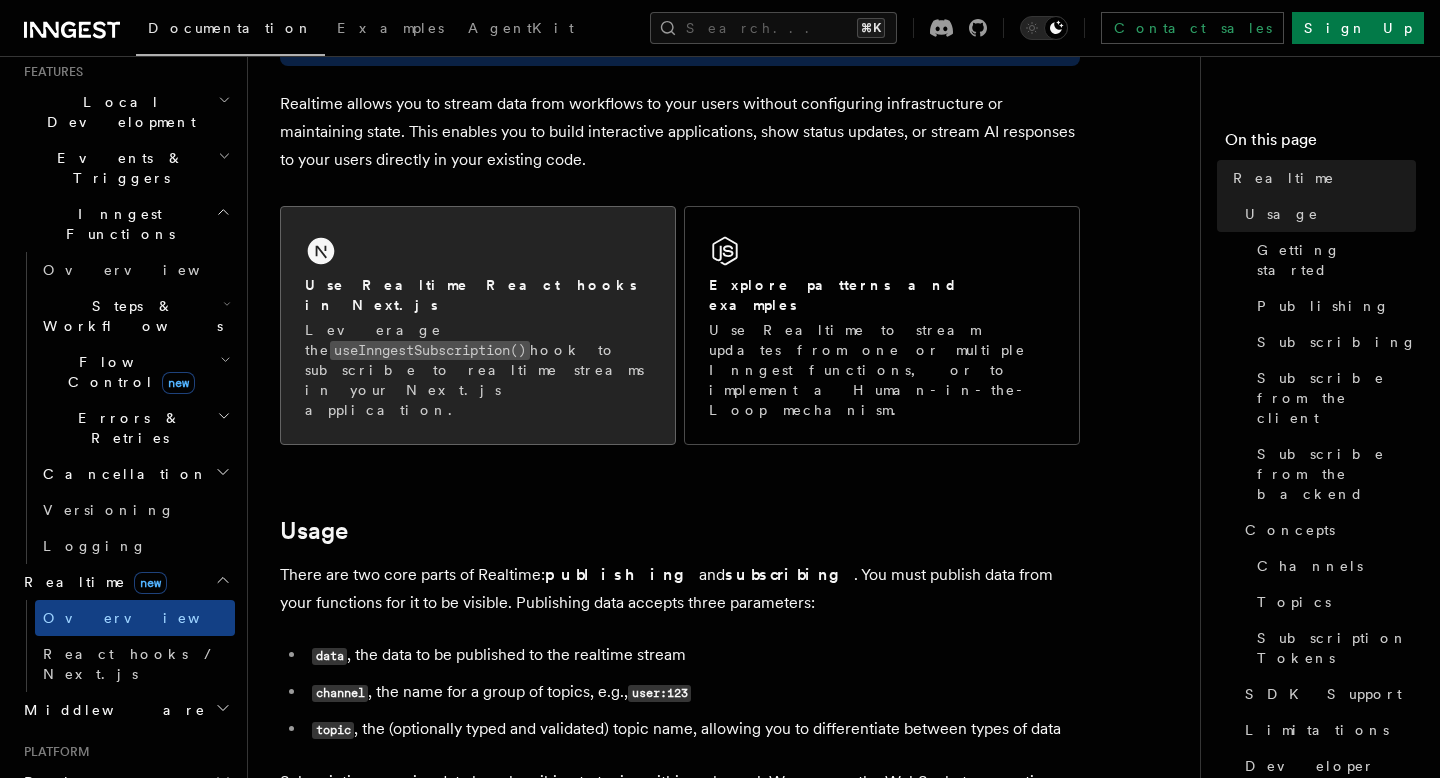 scroll, scrollTop: 235, scrollLeft: 0, axis: vertical 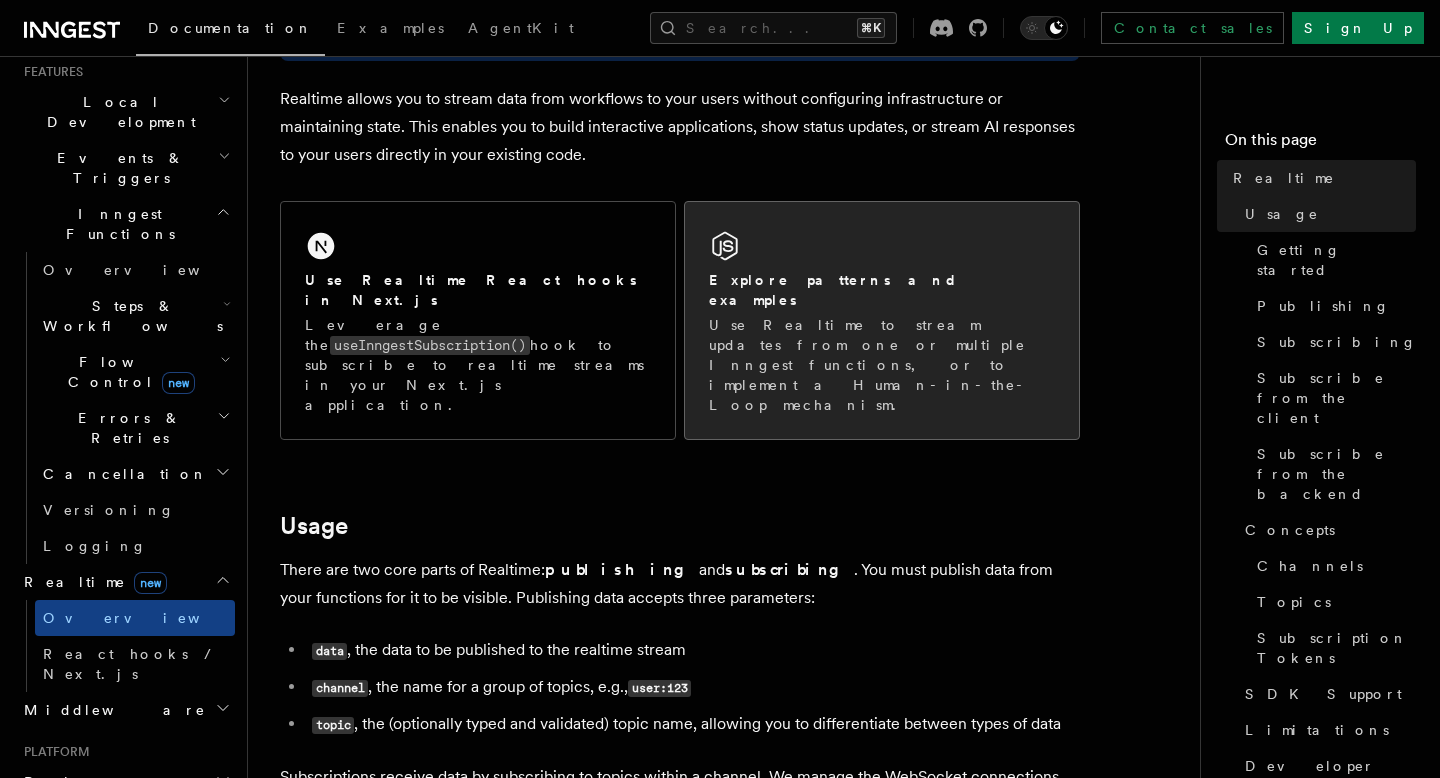 click on "Explore patterns and examples" at bounding box center (882, 290) 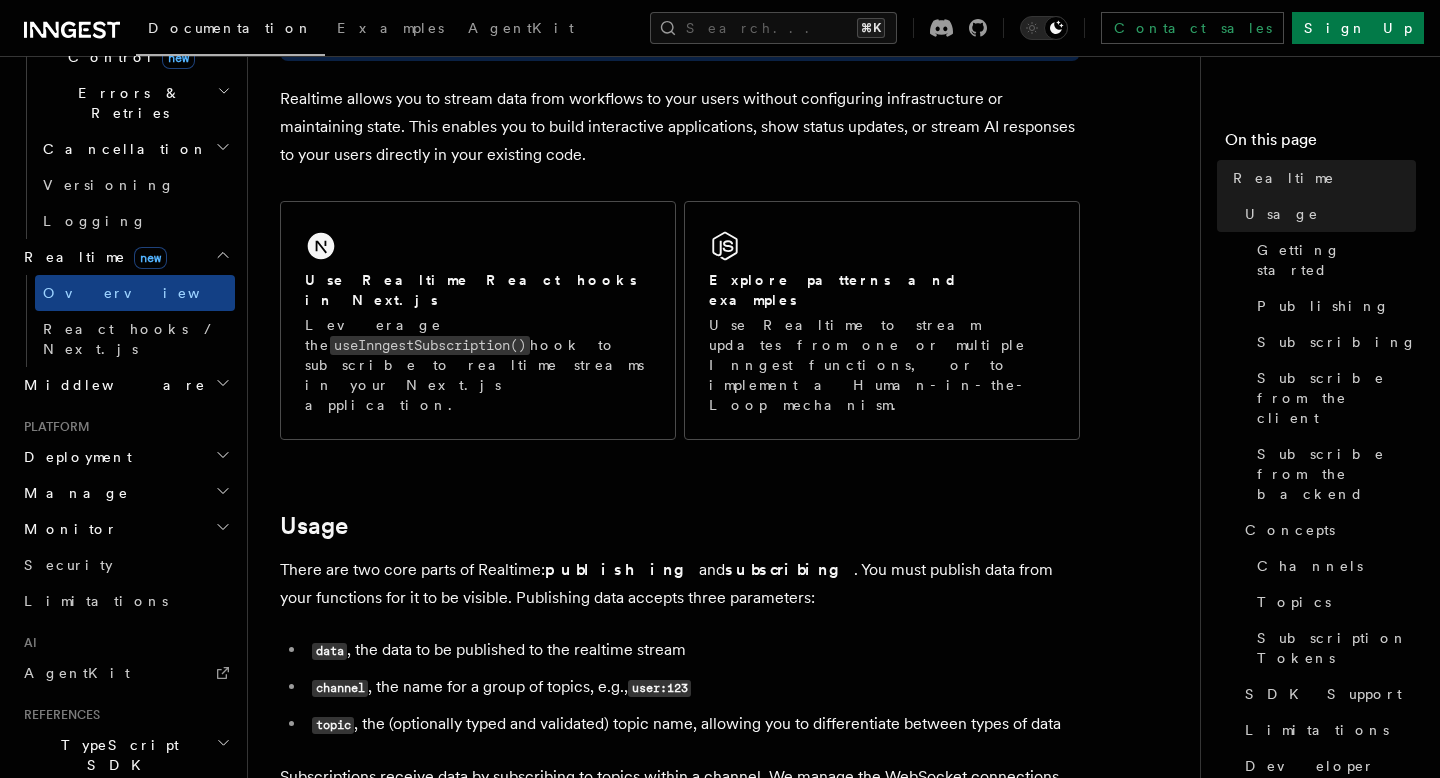 scroll, scrollTop: 894, scrollLeft: 0, axis: vertical 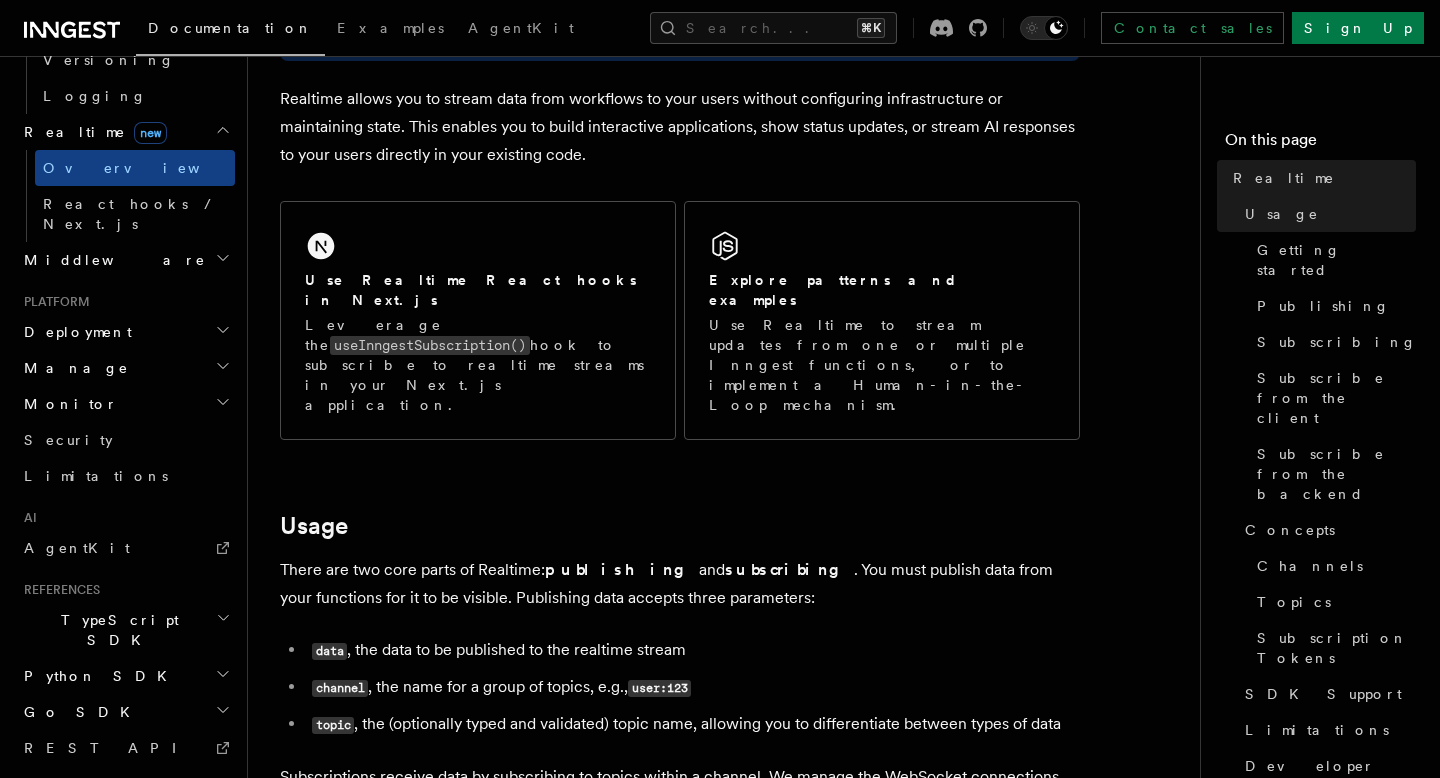 click 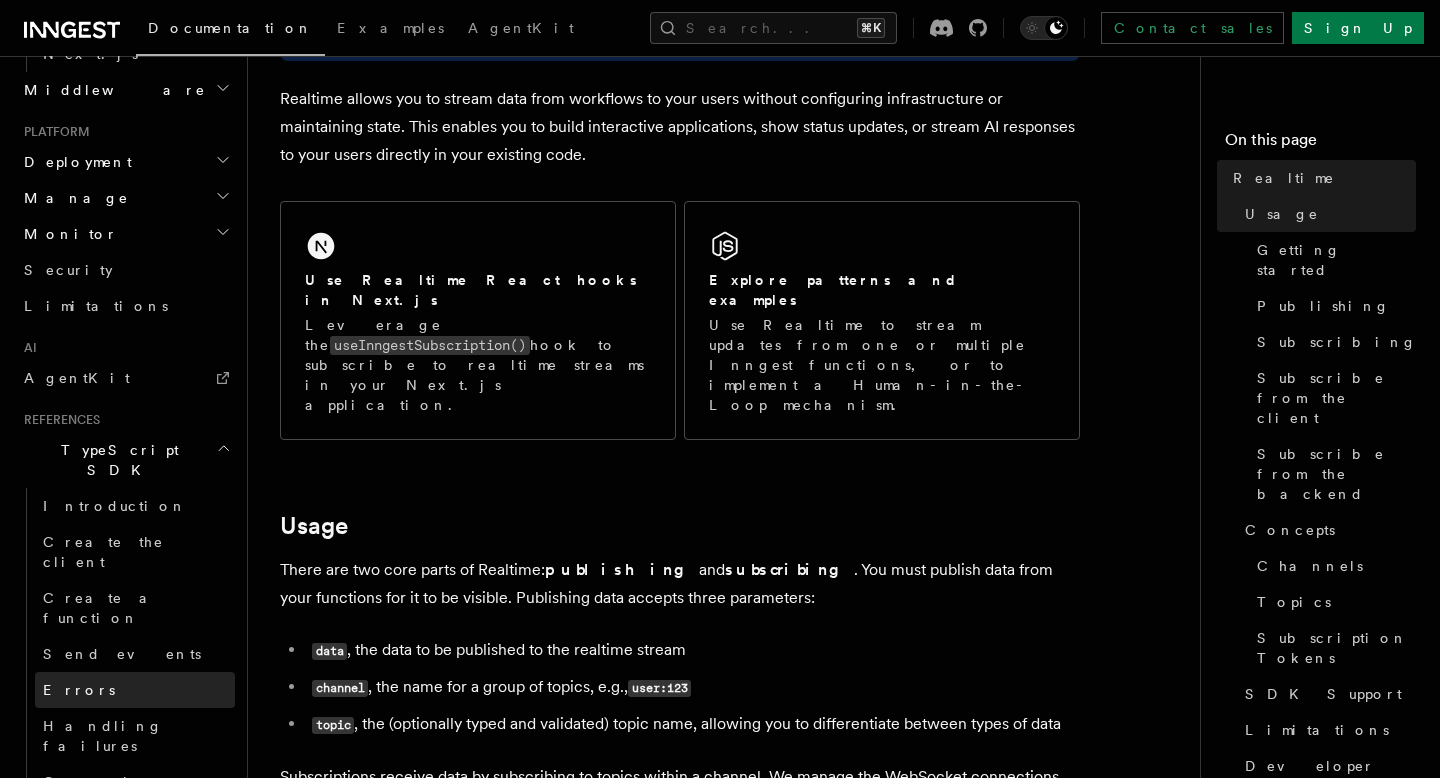 scroll, scrollTop: 1063, scrollLeft: 0, axis: vertical 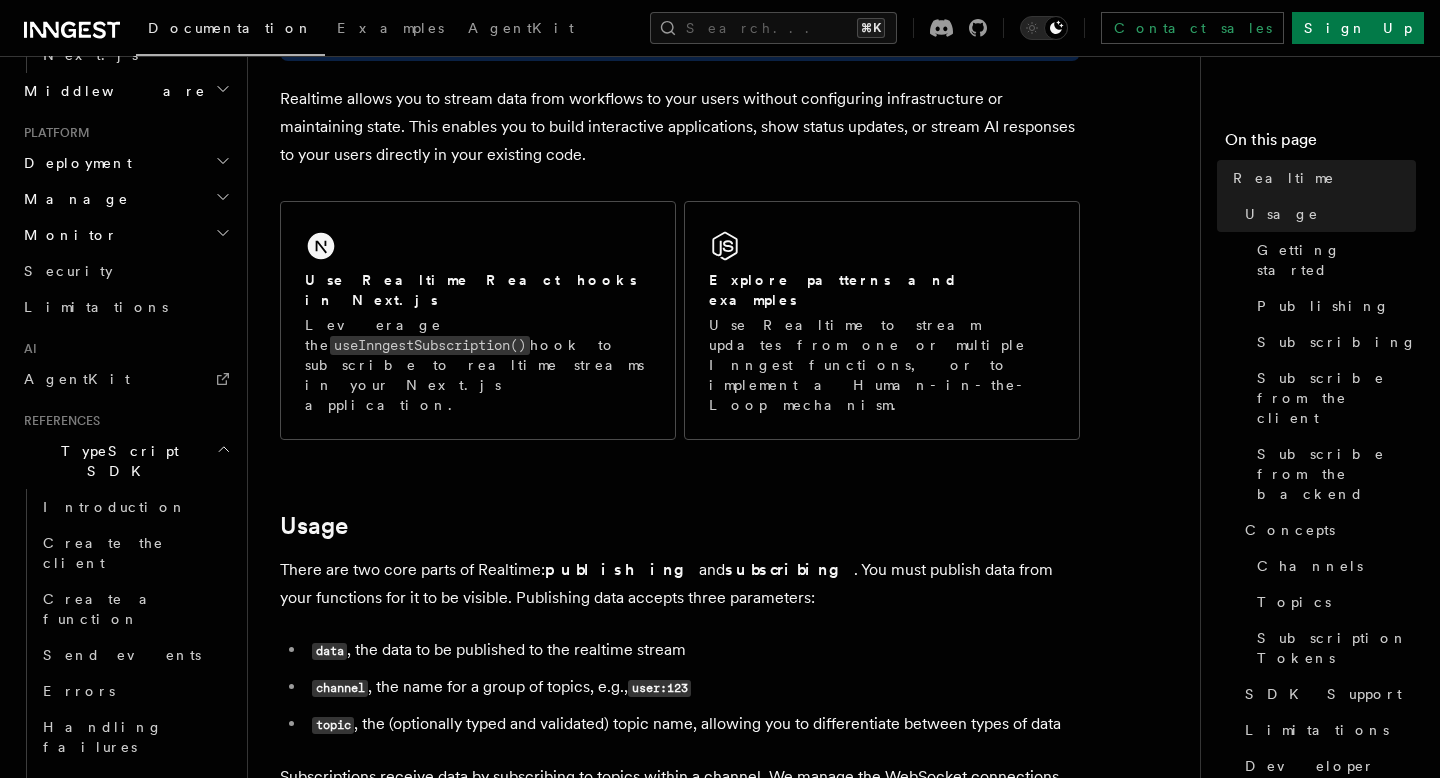 click on "Rate limit" at bounding box center (107, 855) 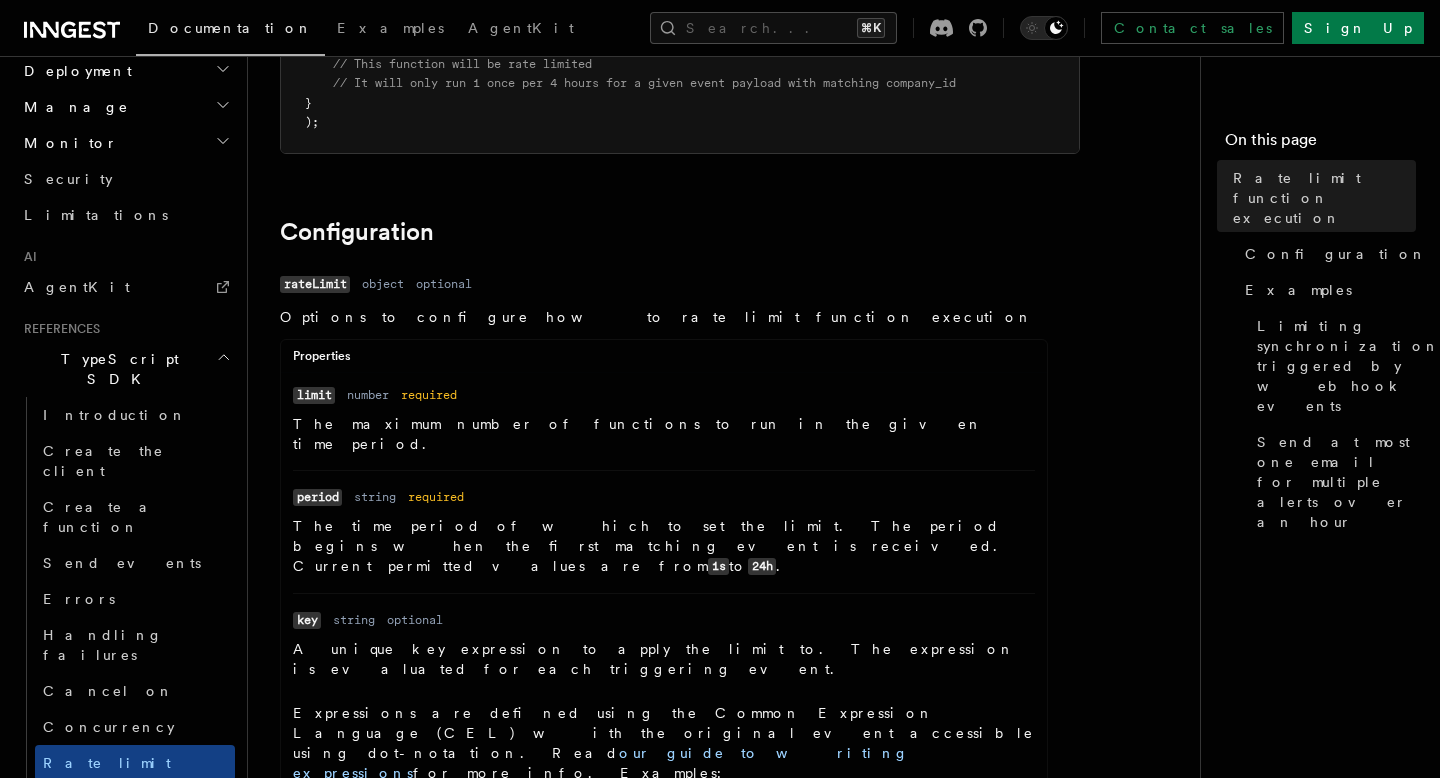 scroll, scrollTop: 552, scrollLeft: 0, axis: vertical 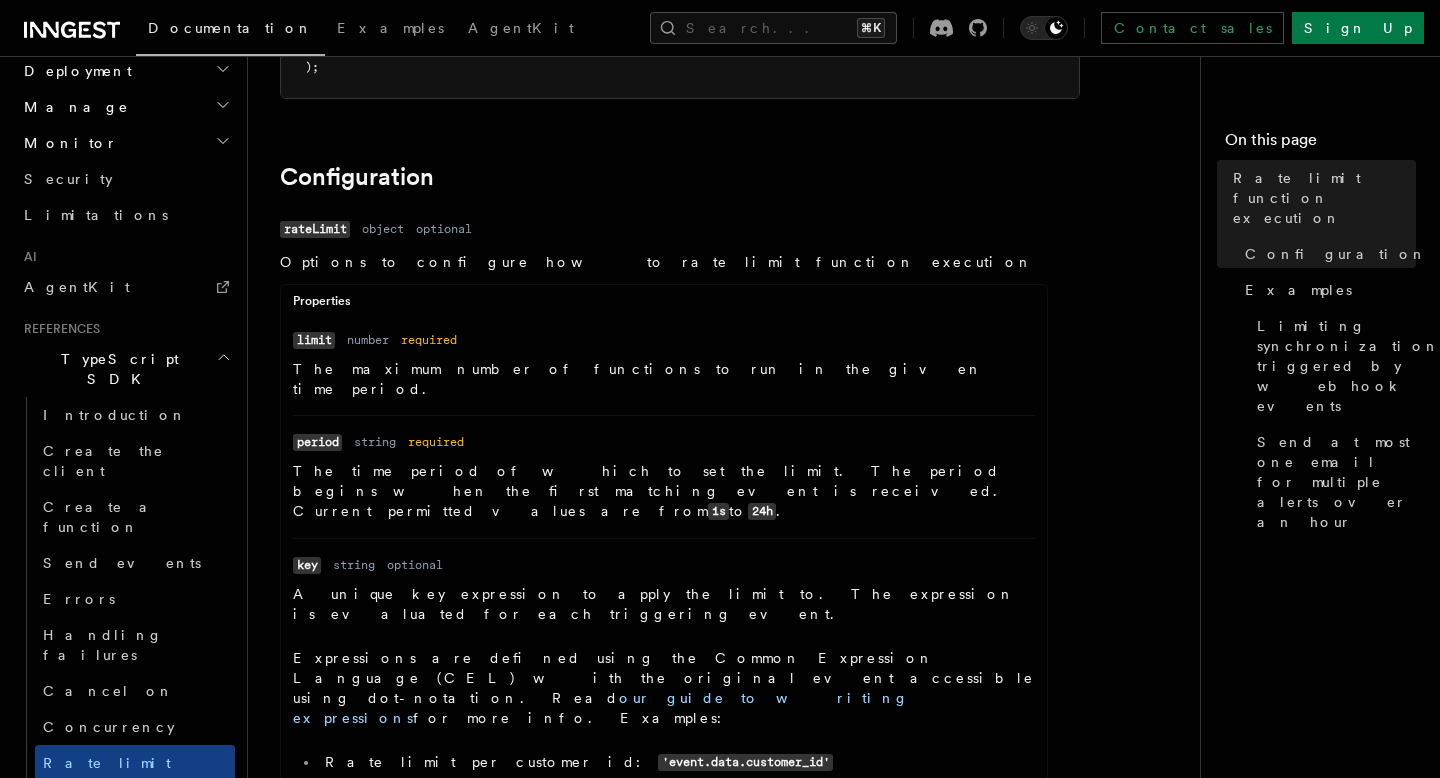 click on "Singleton" at bounding box center (100, 799) 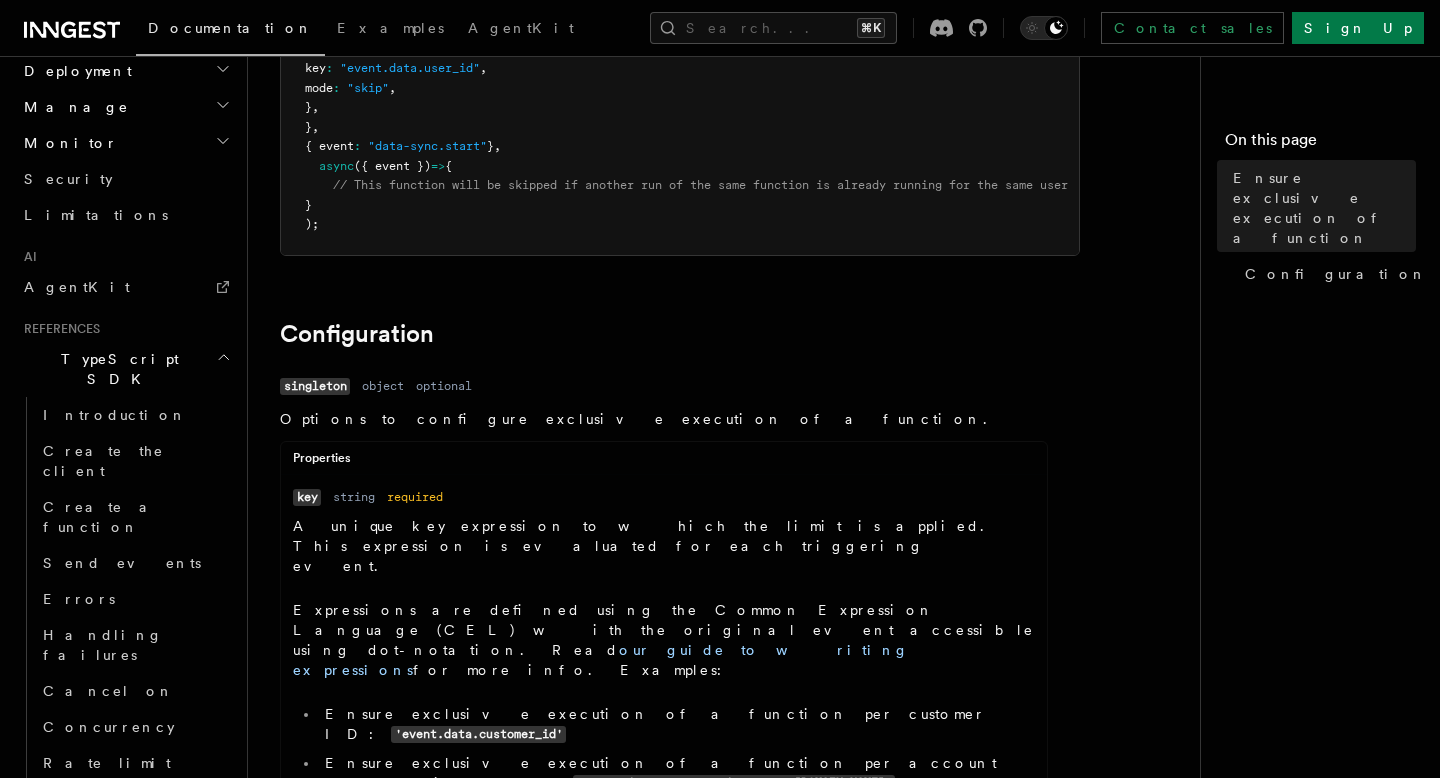 scroll, scrollTop: 369, scrollLeft: 0, axis: vertical 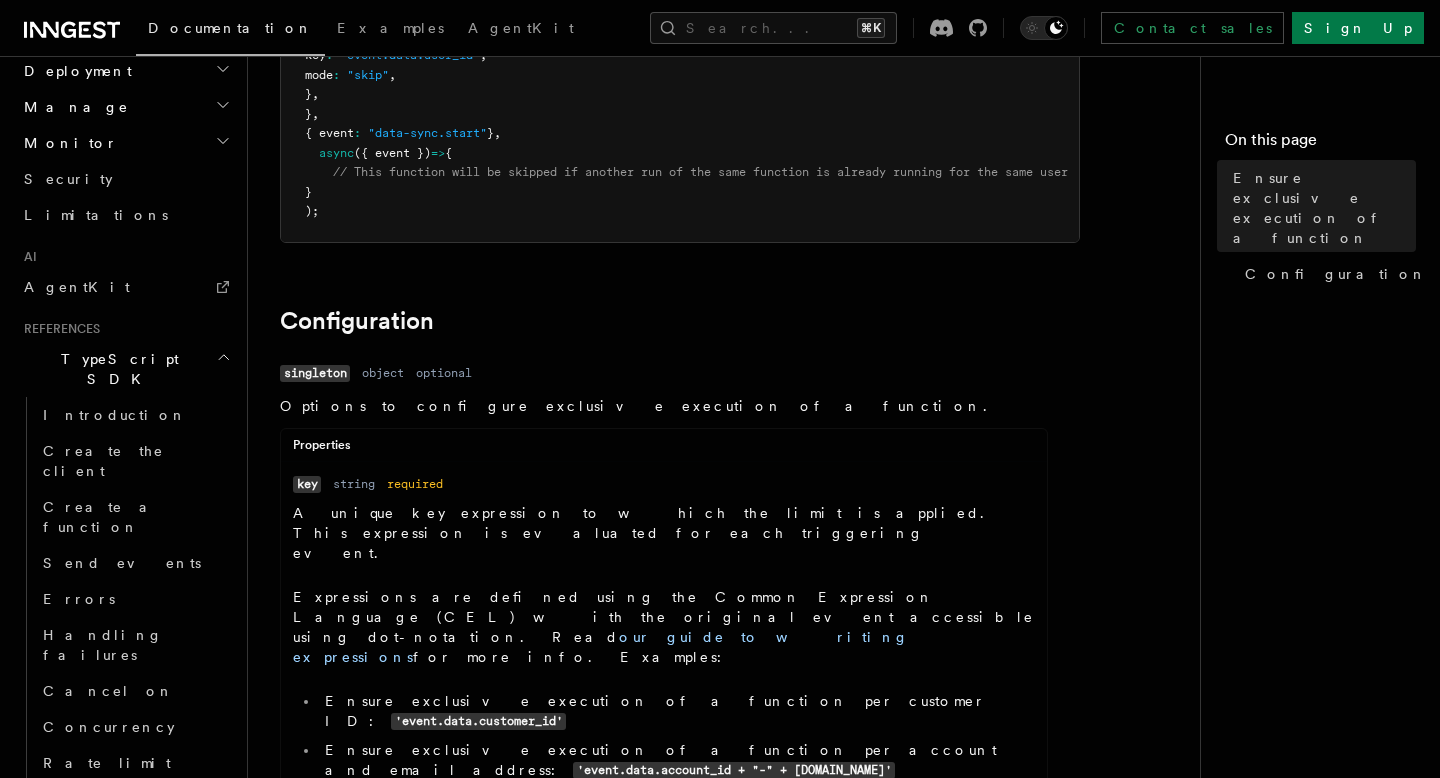 click on "Debounce" at bounding box center (135, 835) 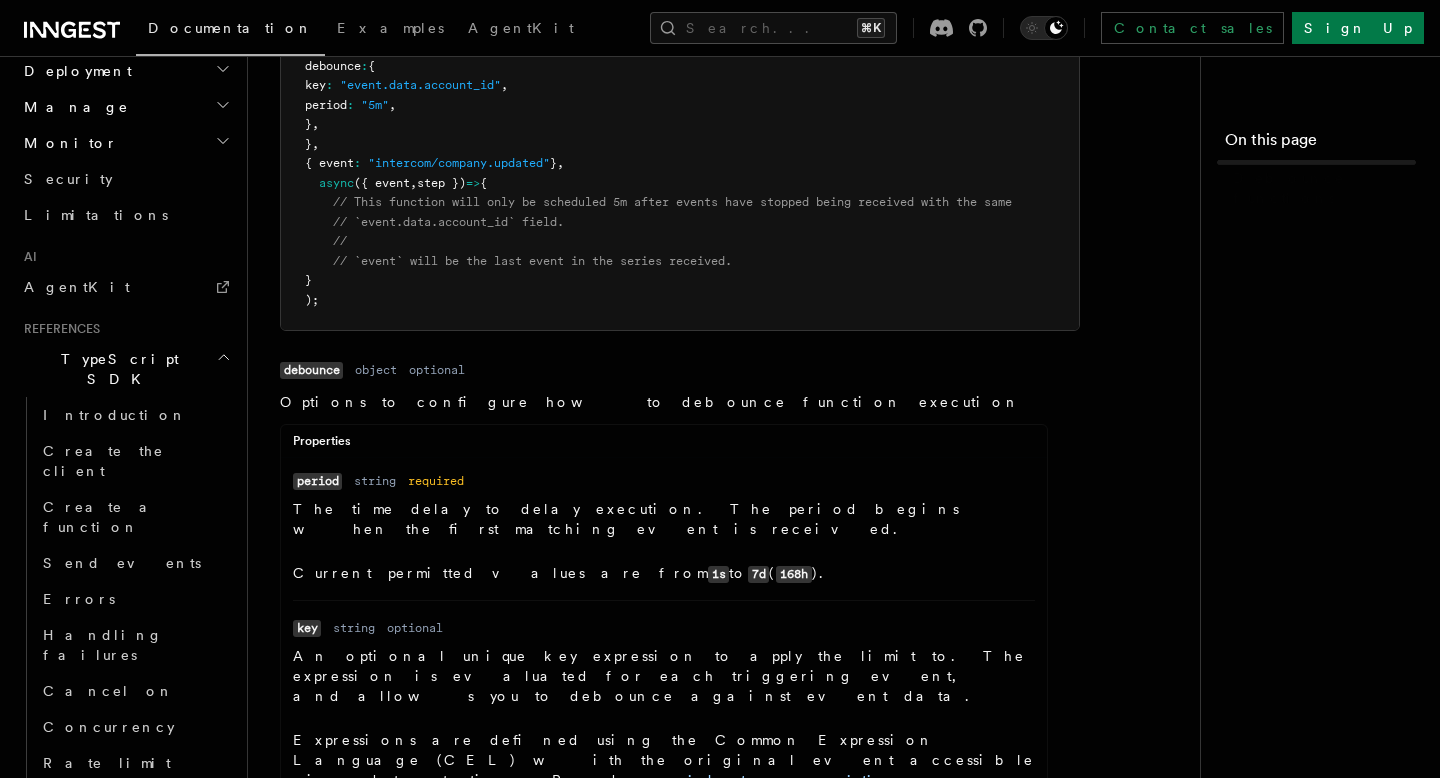 scroll, scrollTop: 0, scrollLeft: 0, axis: both 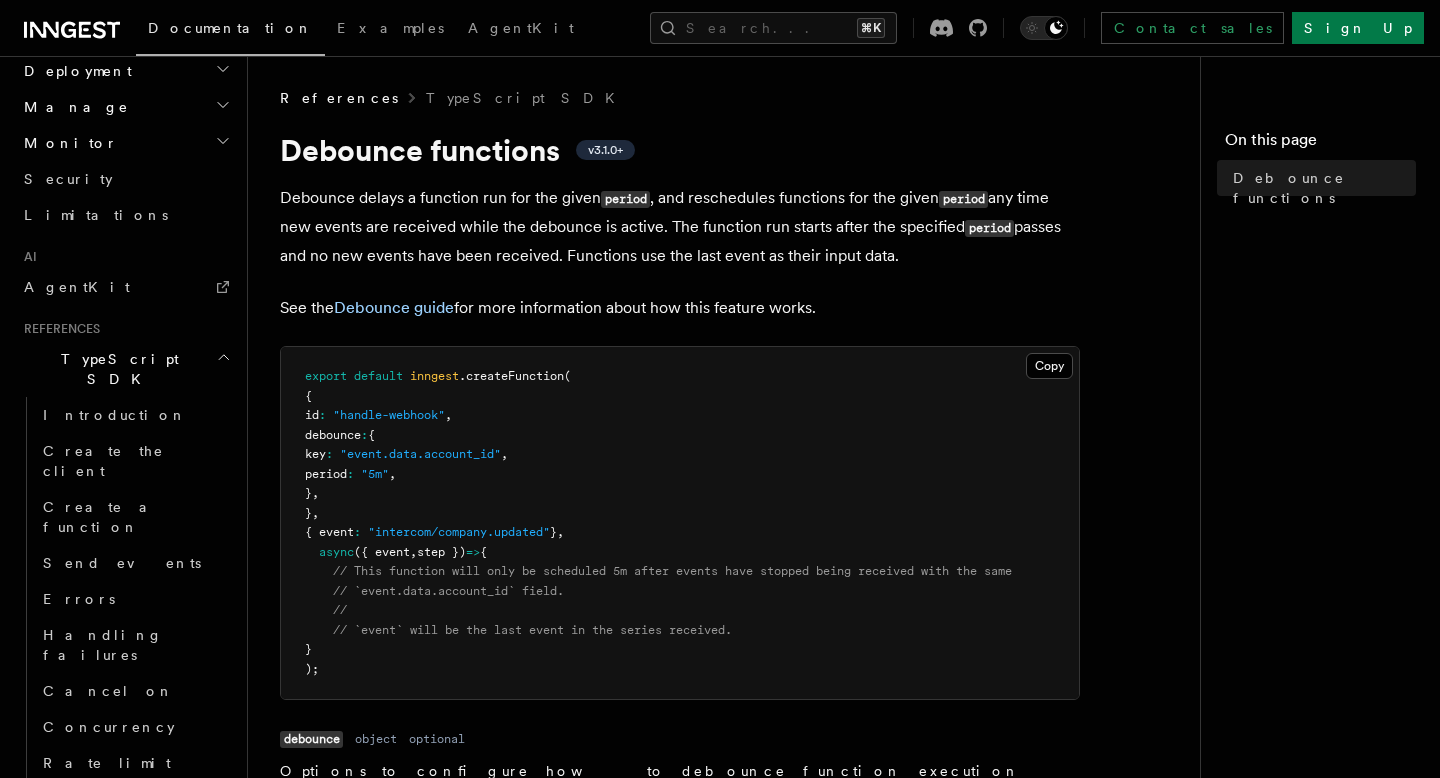 click 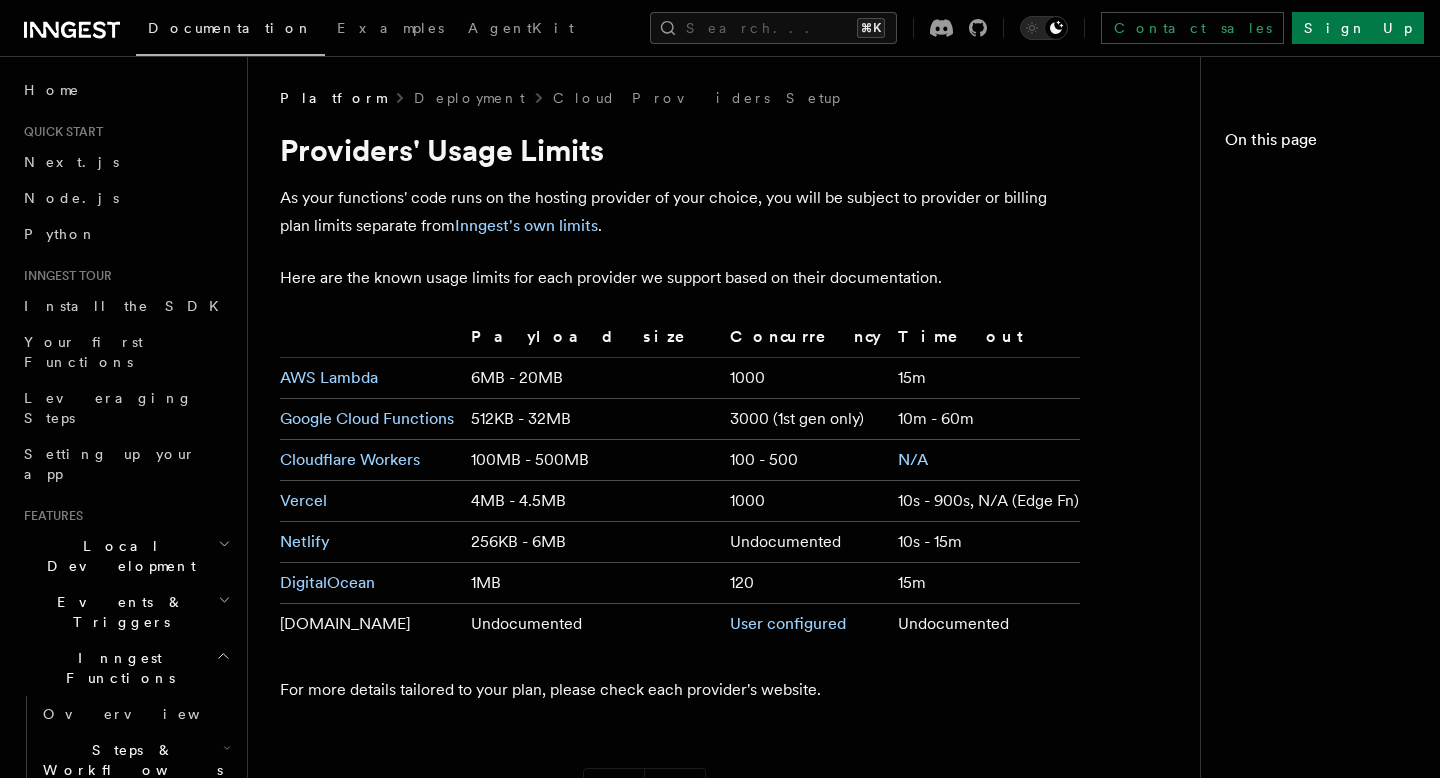 scroll, scrollTop: 0, scrollLeft: 0, axis: both 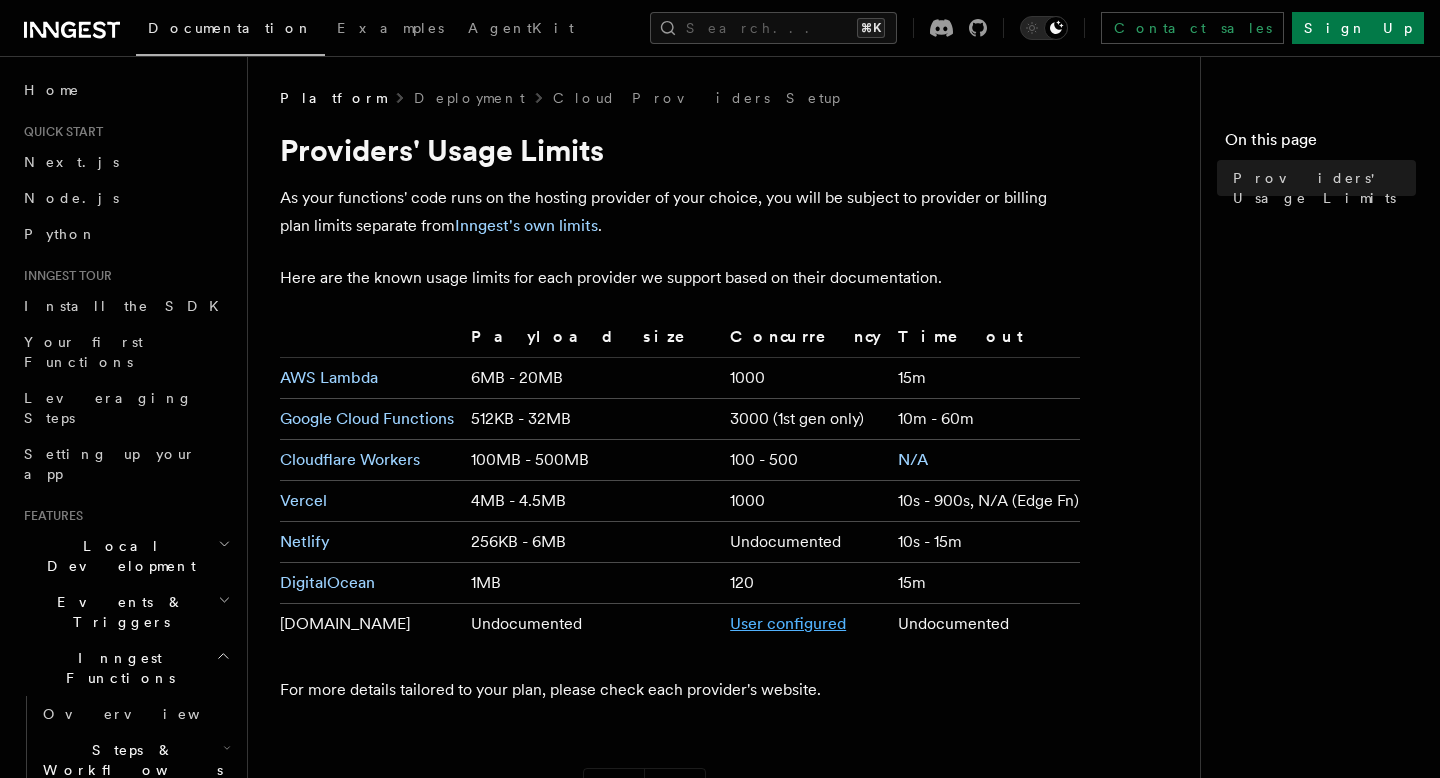 click on "User configured" at bounding box center [788, 623] 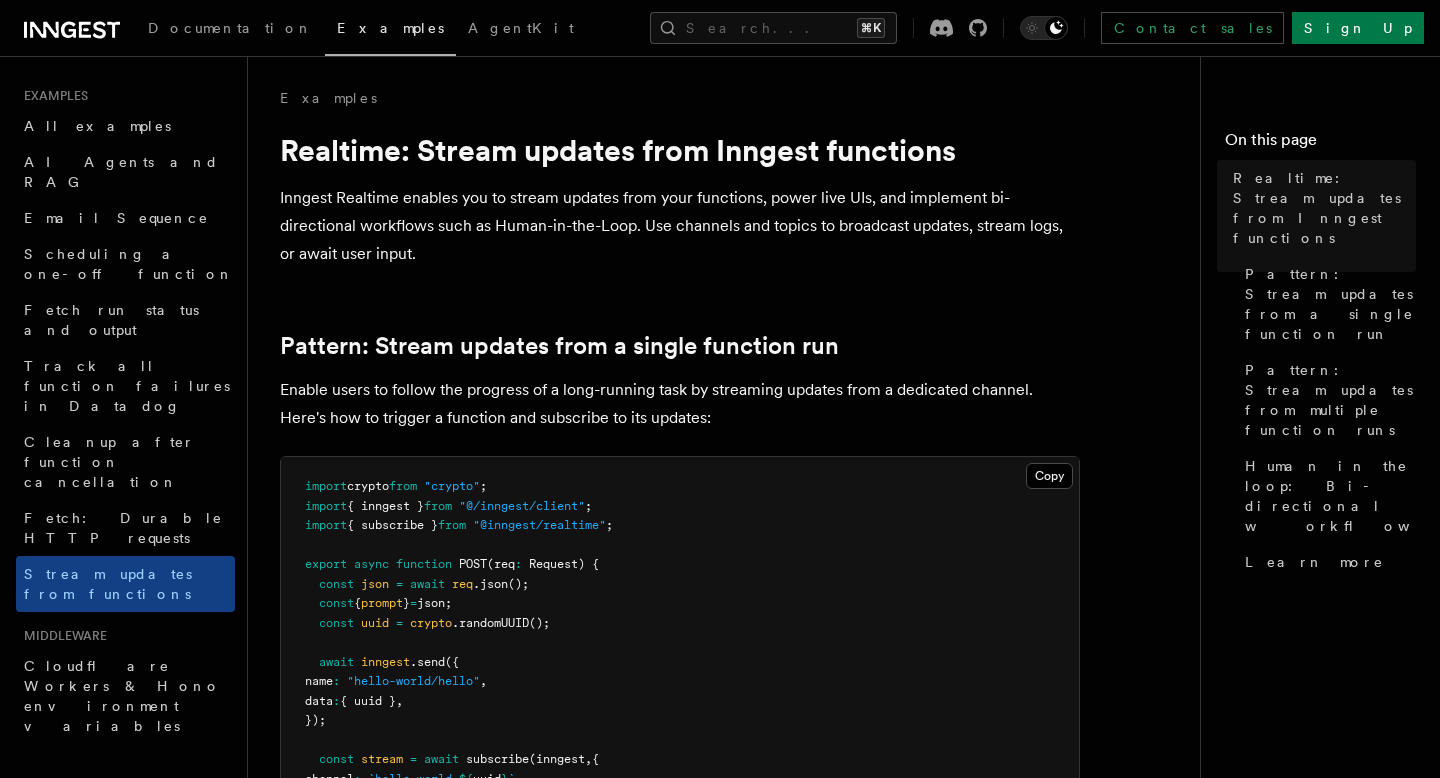 scroll, scrollTop: 0, scrollLeft: 0, axis: both 